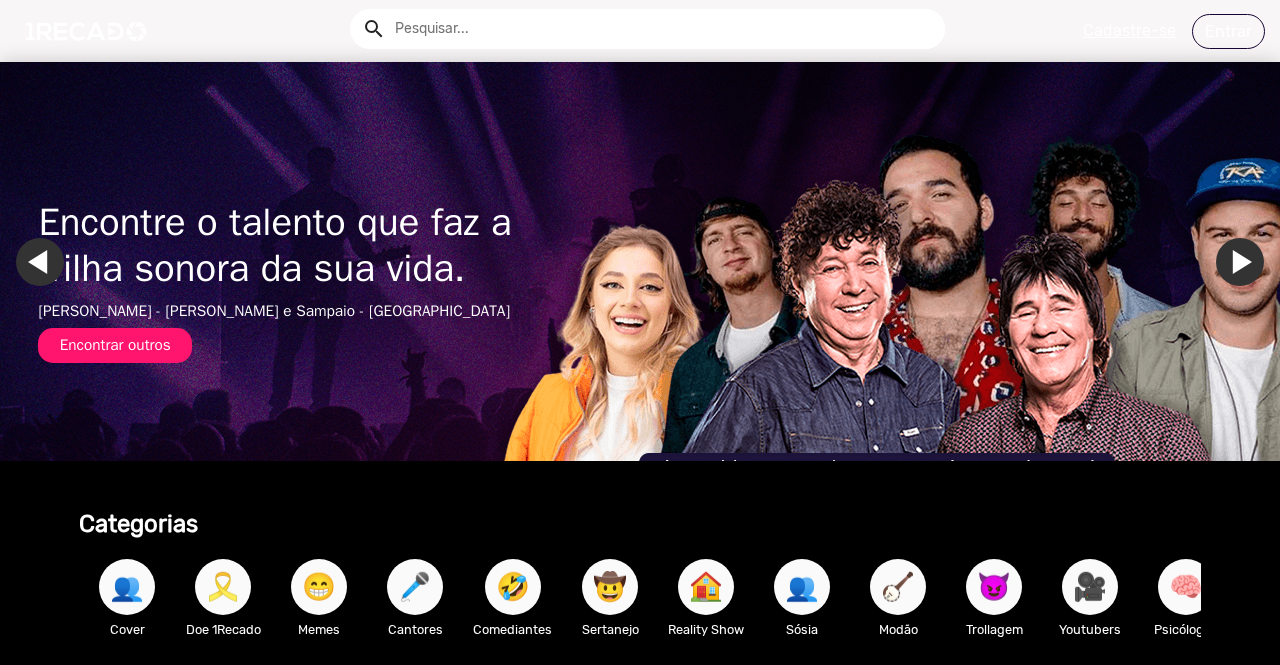 scroll, scrollTop: 0, scrollLeft: 0, axis: both 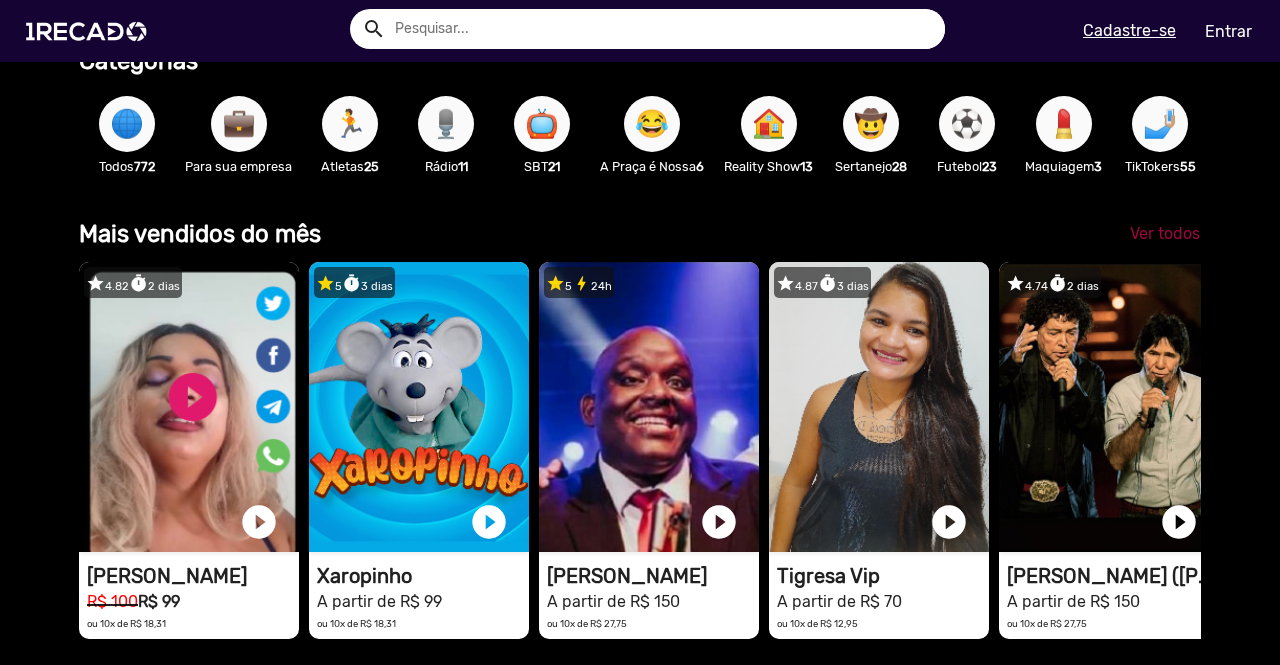 click on "Ver todos" 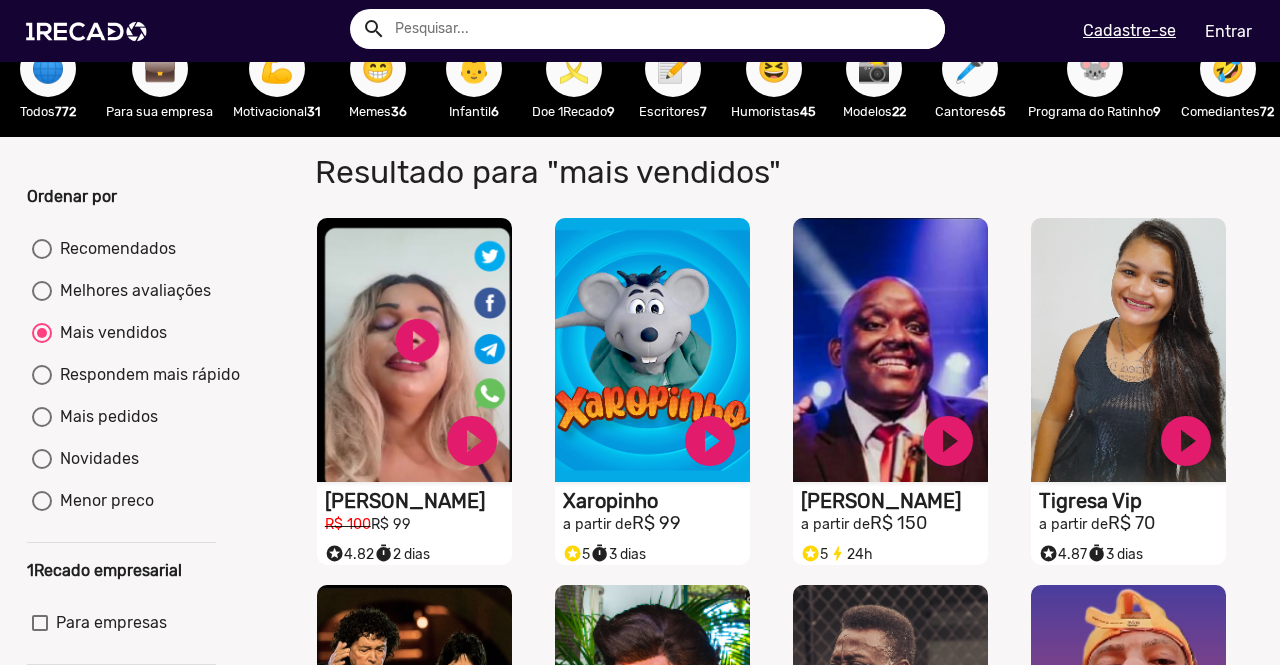 scroll, scrollTop: 0, scrollLeft: 0, axis: both 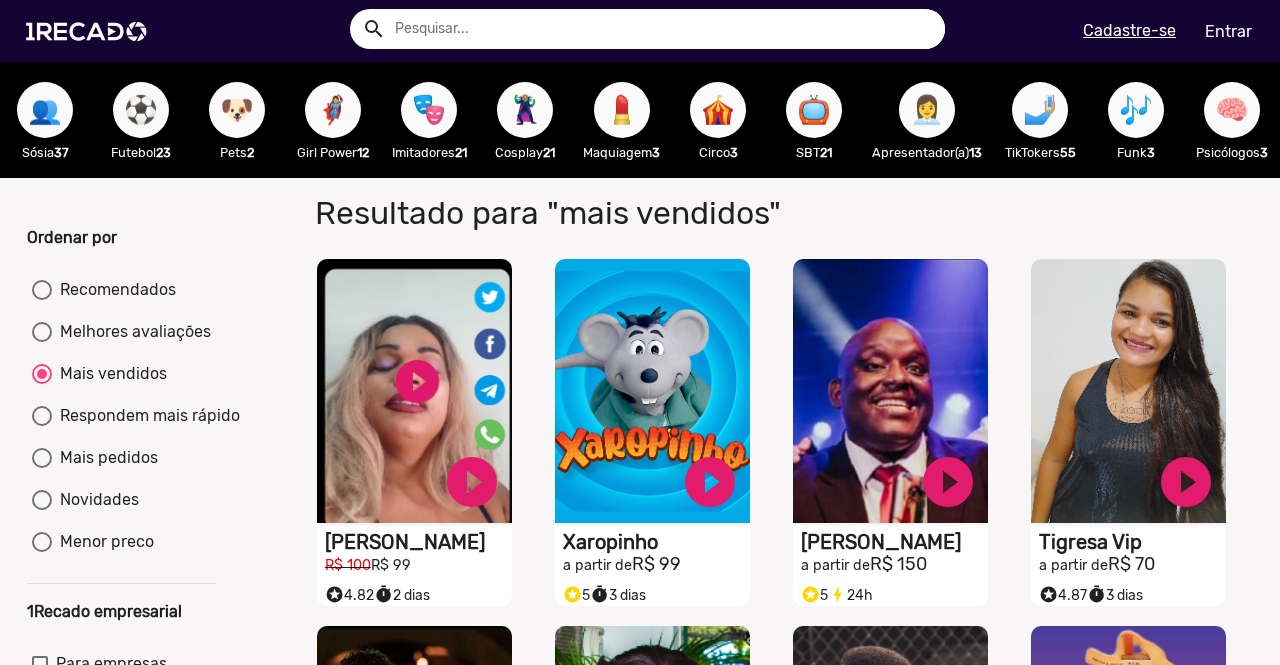 click on "👩‍💼" at bounding box center (927, 110) 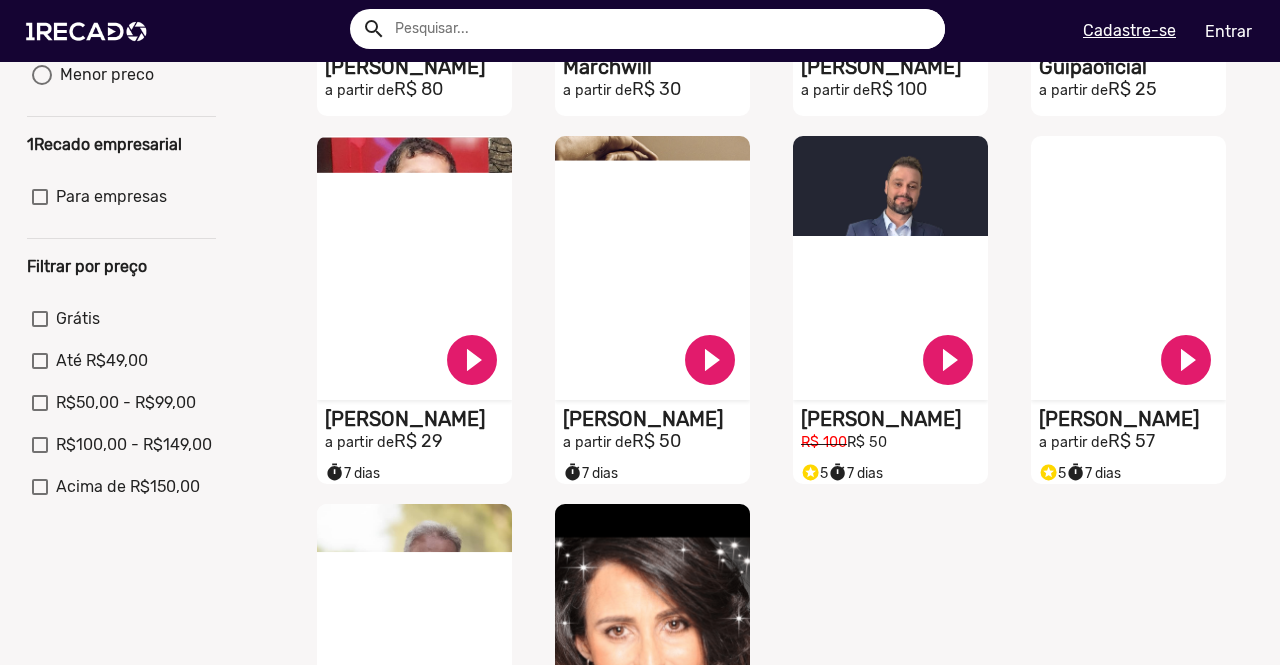 scroll, scrollTop: 0, scrollLeft: 0, axis: both 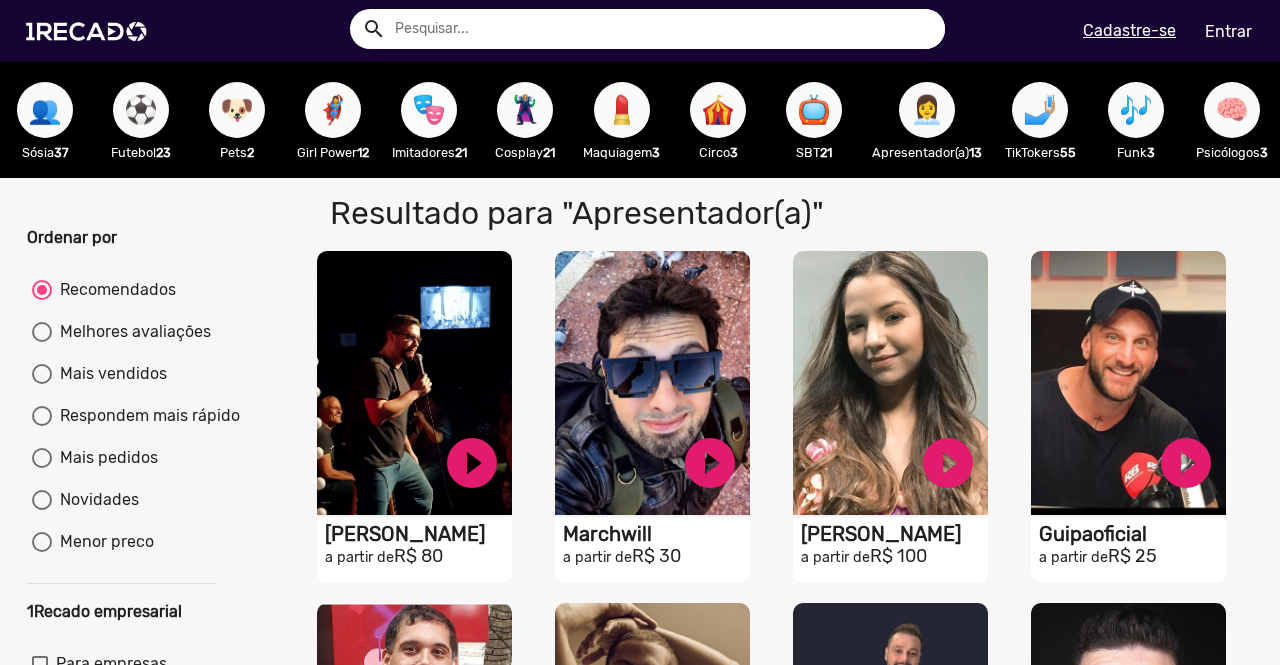 click on "🎭" at bounding box center (429, 110) 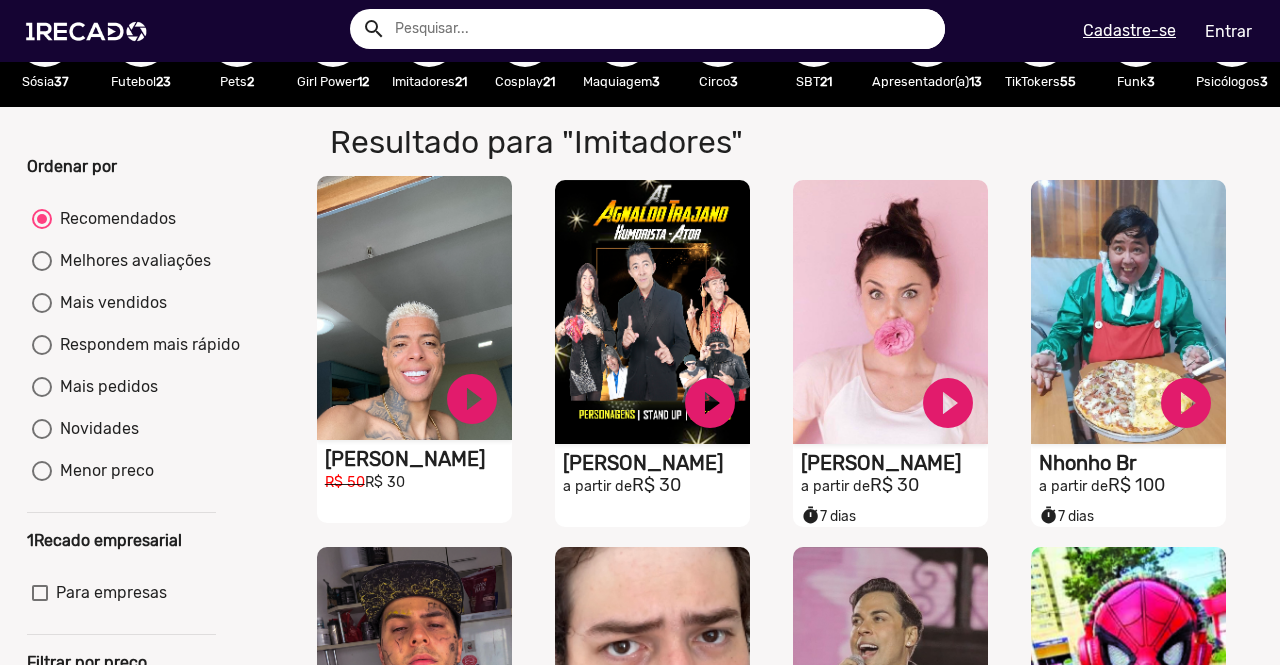 scroll, scrollTop: 0, scrollLeft: 0, axis: both 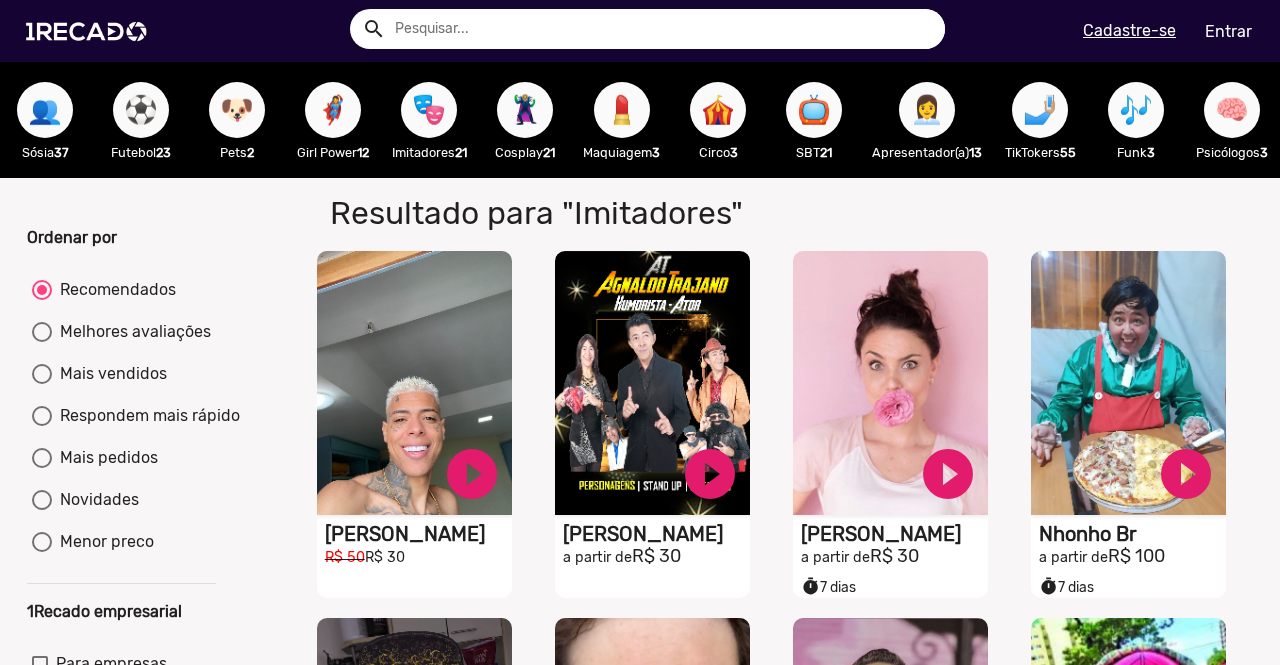 click on "🦸‍♀️" at bounding box center (333, 110) 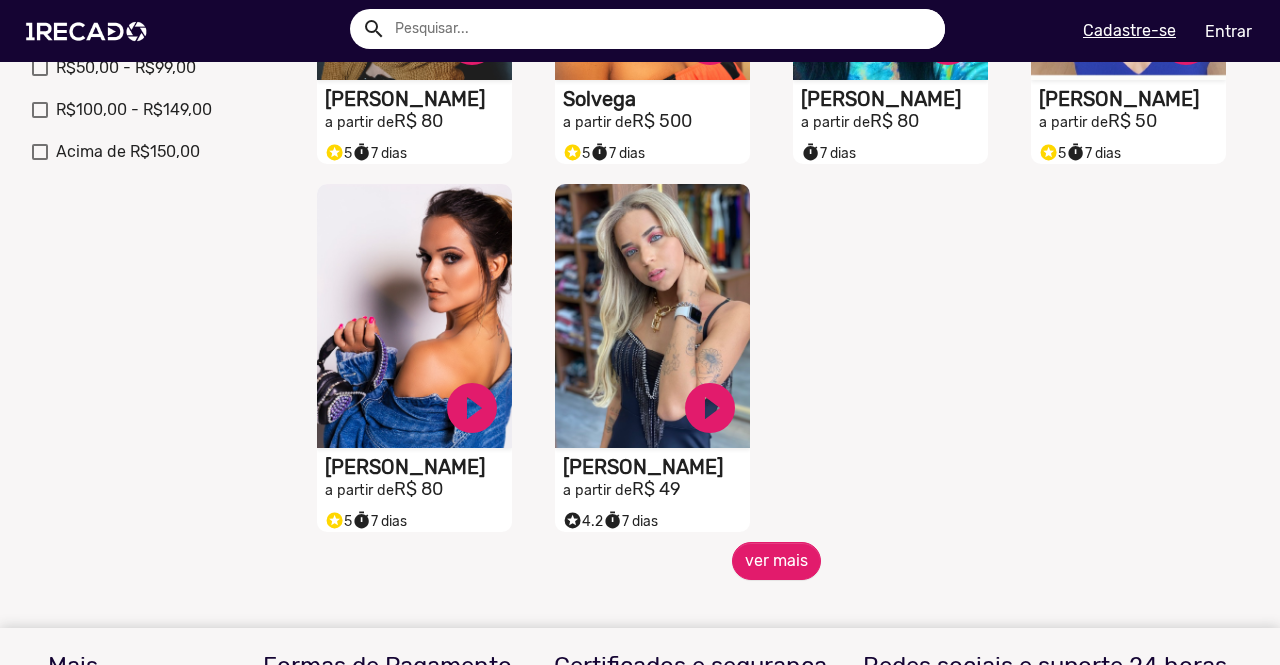 scroll, scrollTop: 803, scrollLeft: 0, axis: vertical 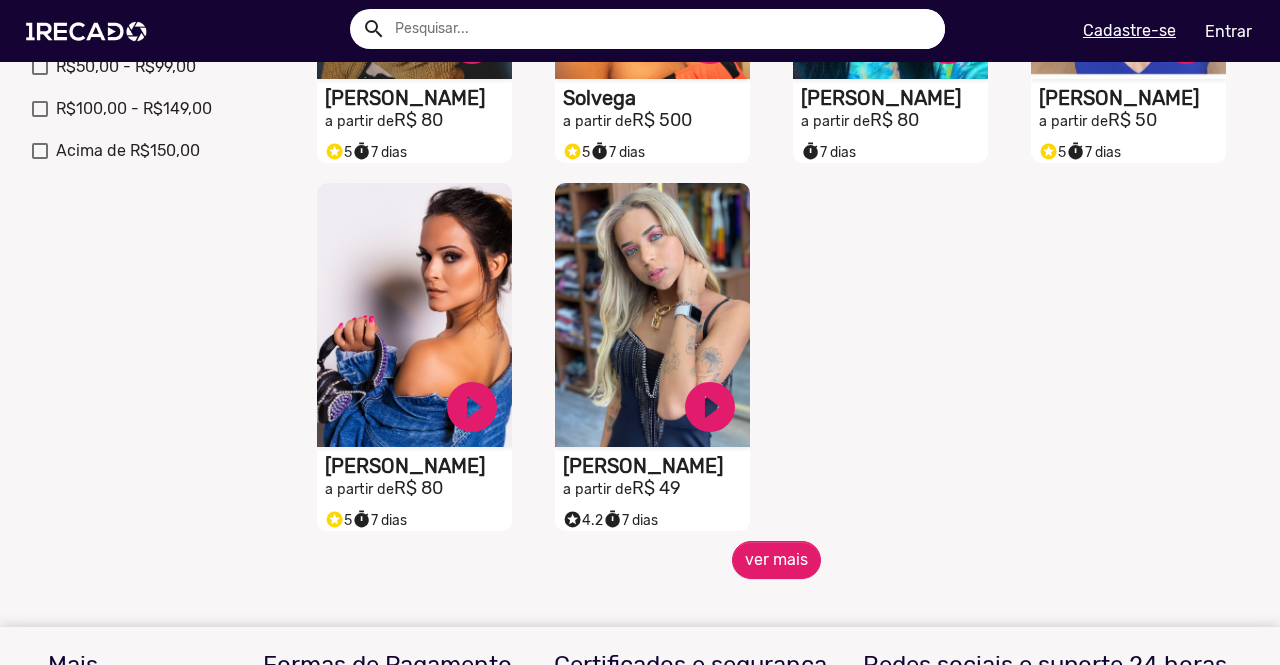 type 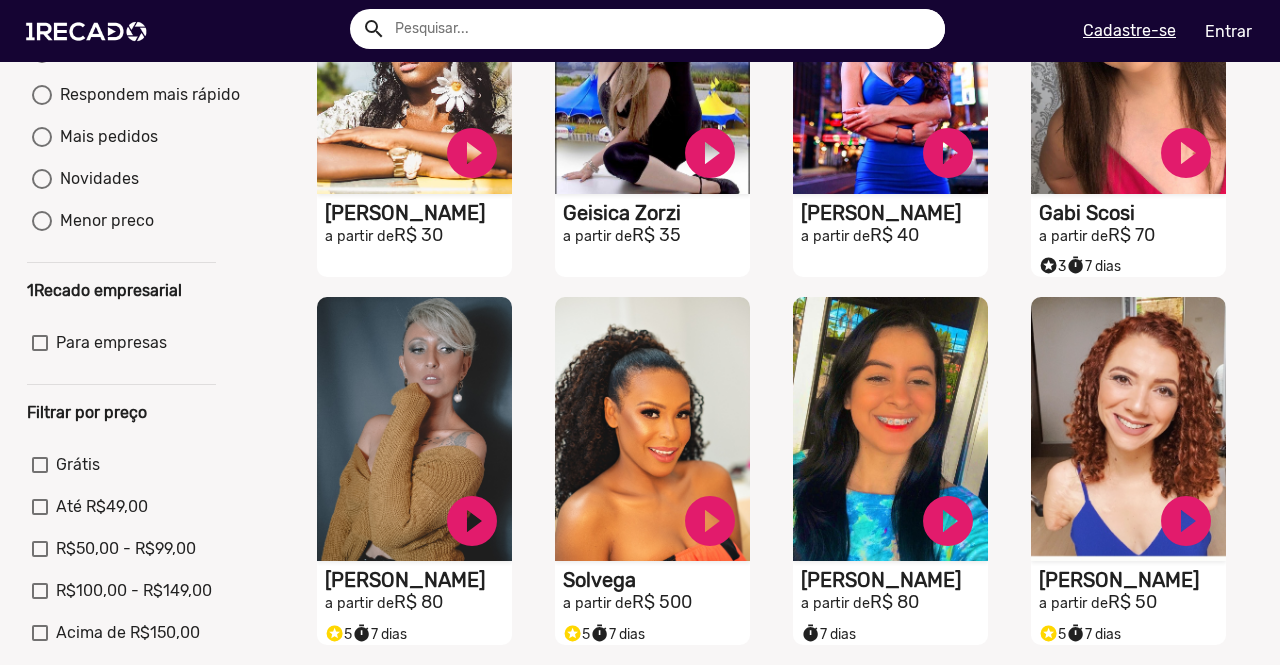 scroll, scrollTop: 0, scrollLeft: 0, axis: both 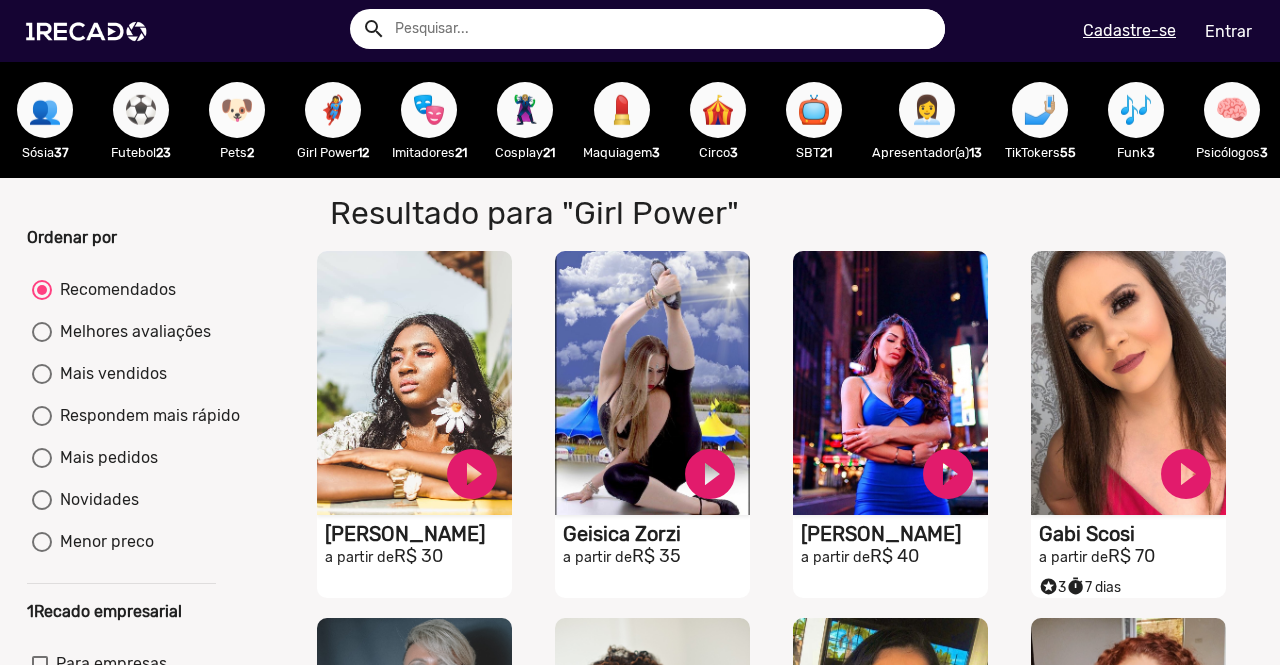 click on "🐶" at bounding box center [237, 110] 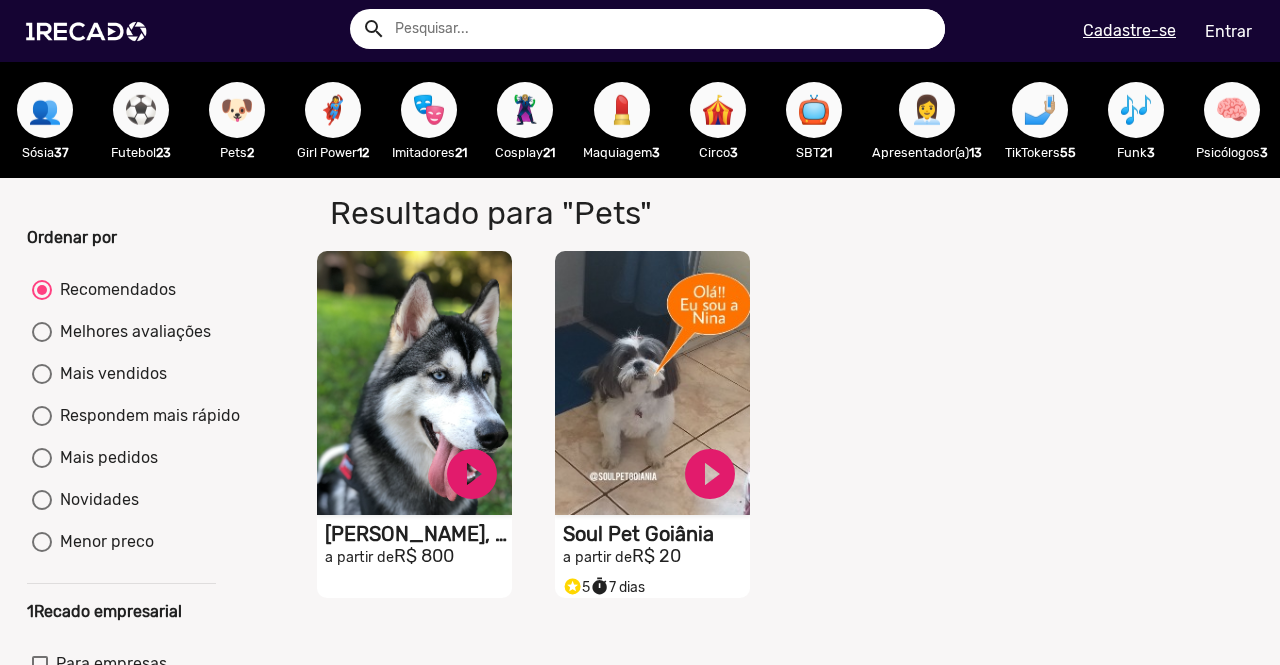 type 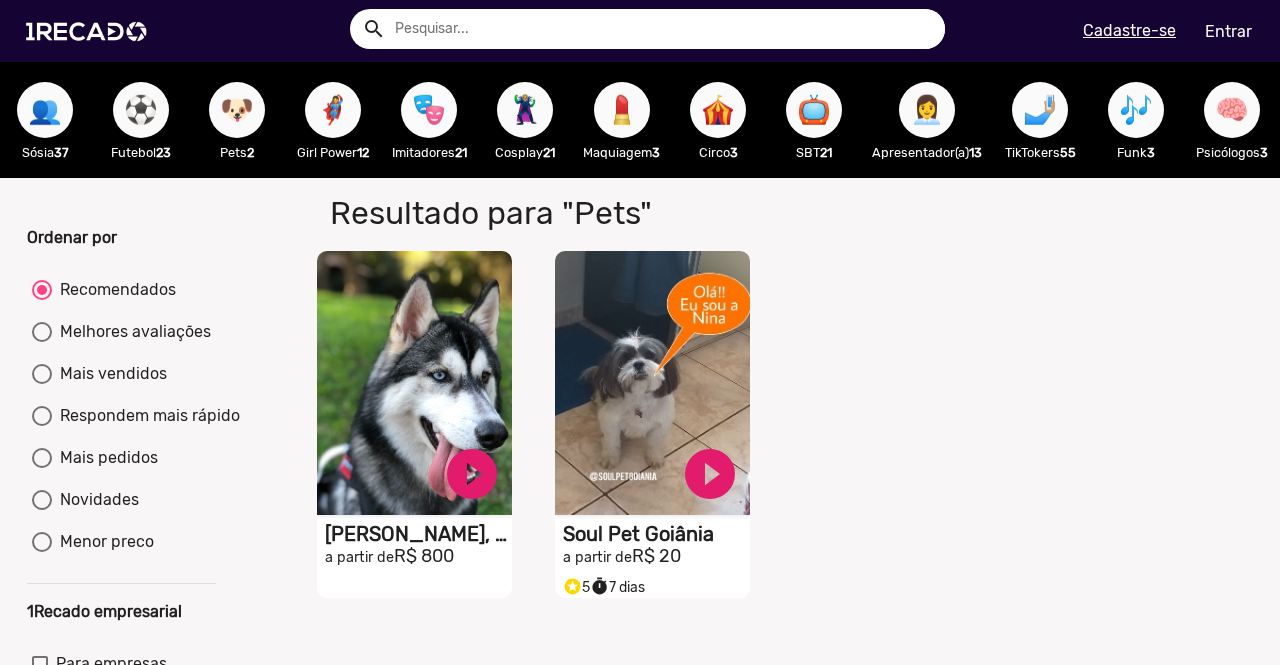 click on "🎭" at bounding box center (429, 110) 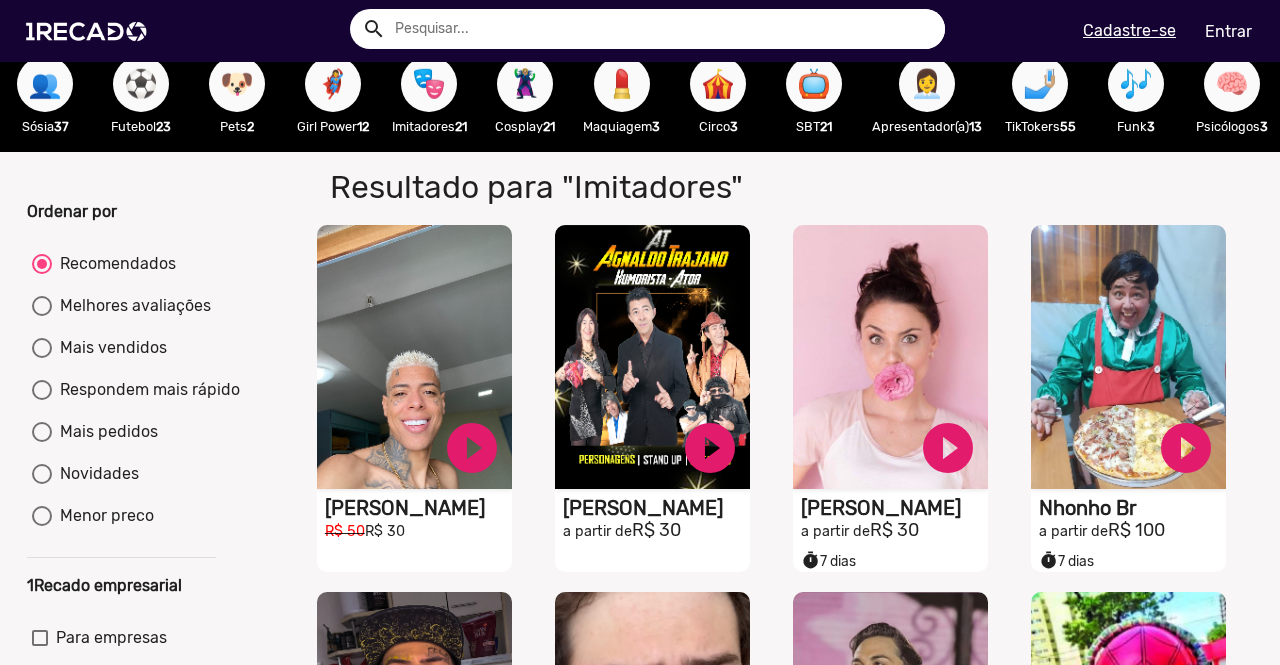 scroll, scrollTop: 28, scrollLeft: 0, axis: vertical 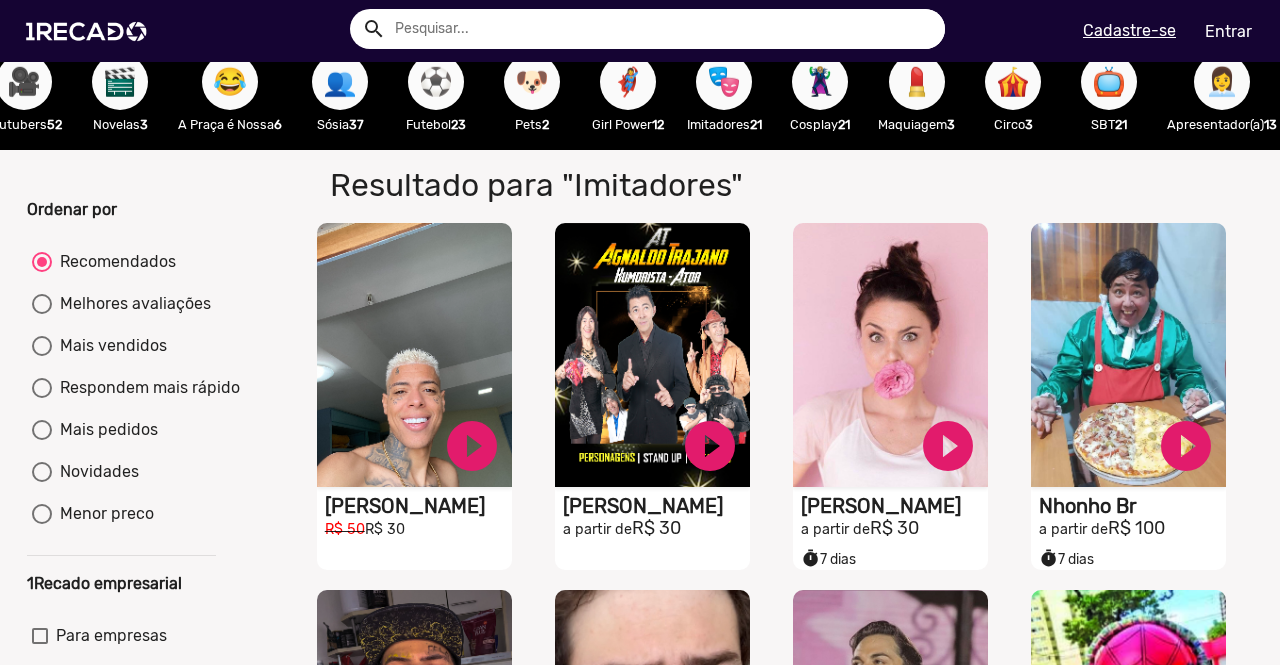 click on "⚽" at bounding box center [436, 82] 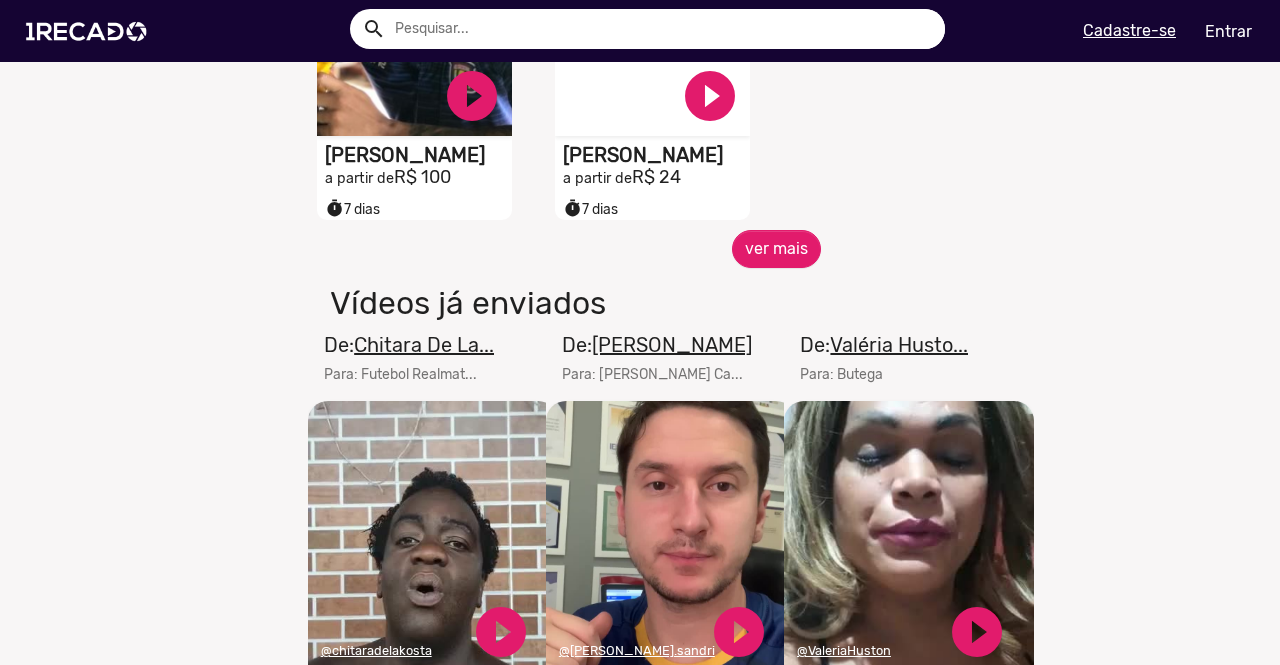 scroll, scrollTop: 1073, scrollLeft: 0, axis: vertical 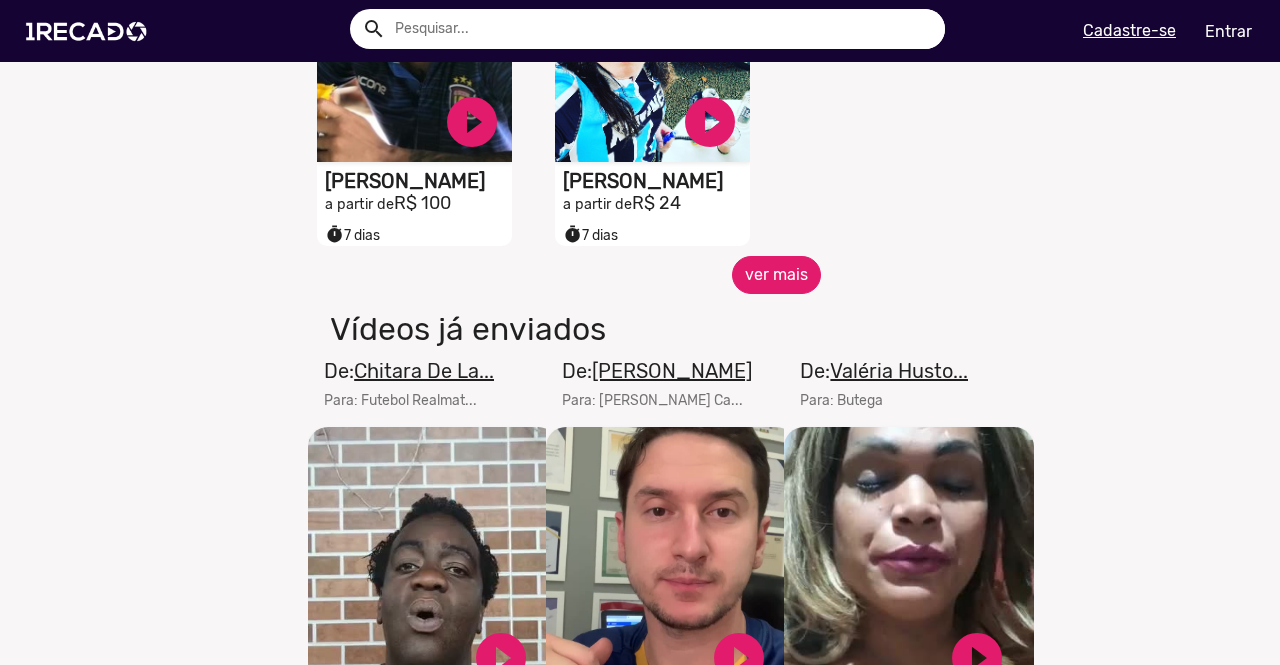 click on "ver mais" 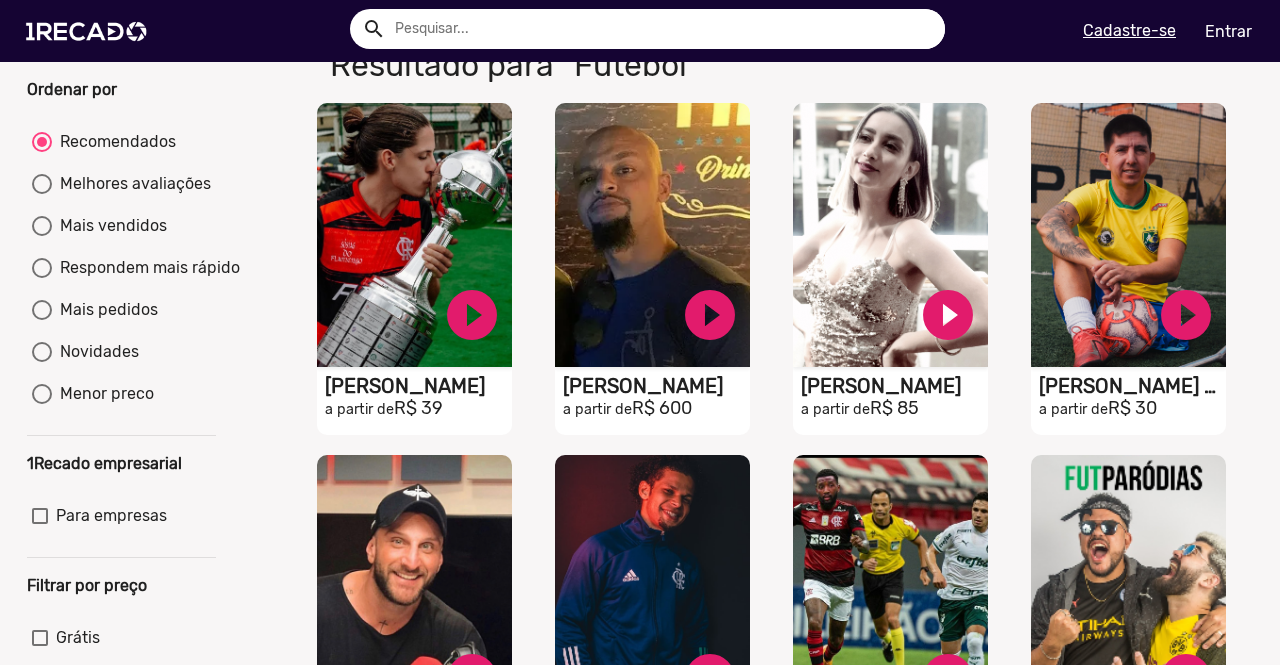scroll, scrollTop: 0, scrollLeft: 0, axis: both 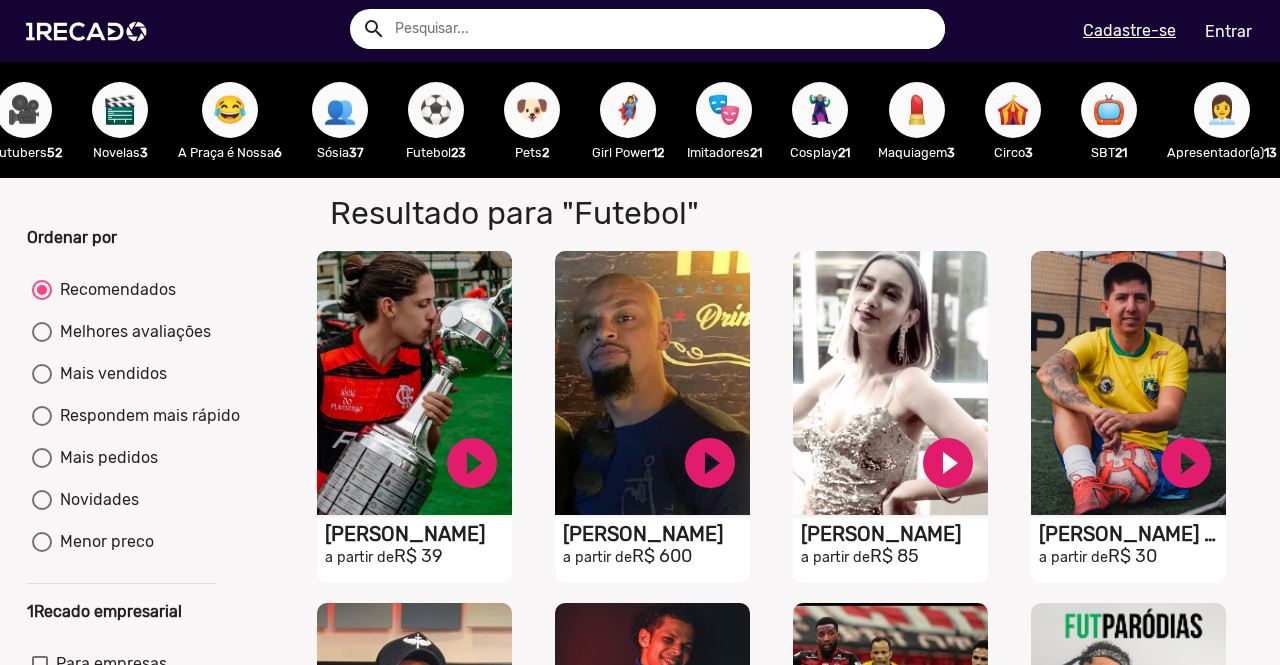 click on "👥" at bounding box center (340, 110) 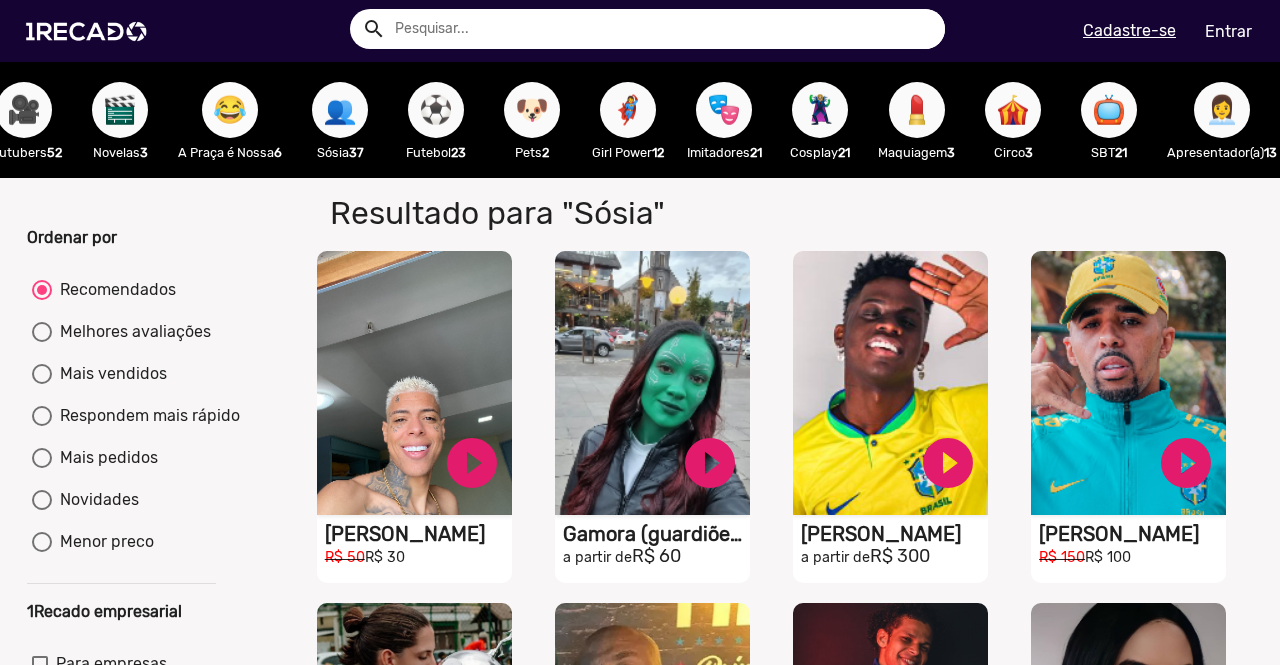 click on "😂" at bounding box center [230, 110] 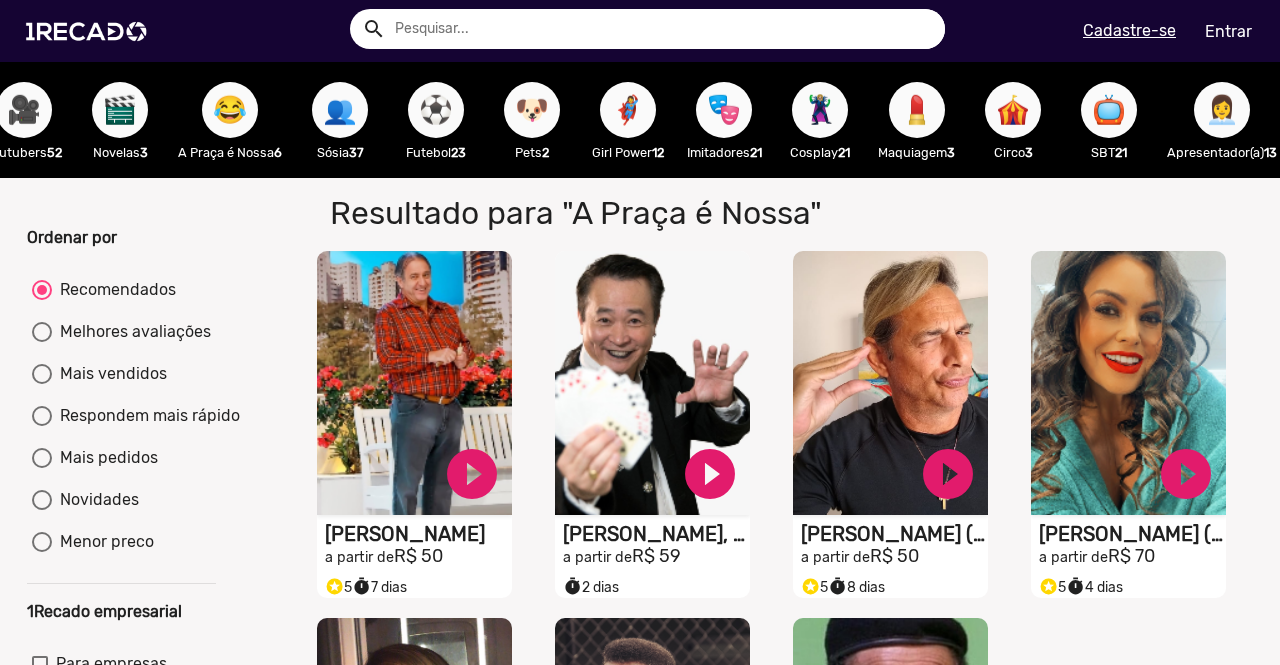 type 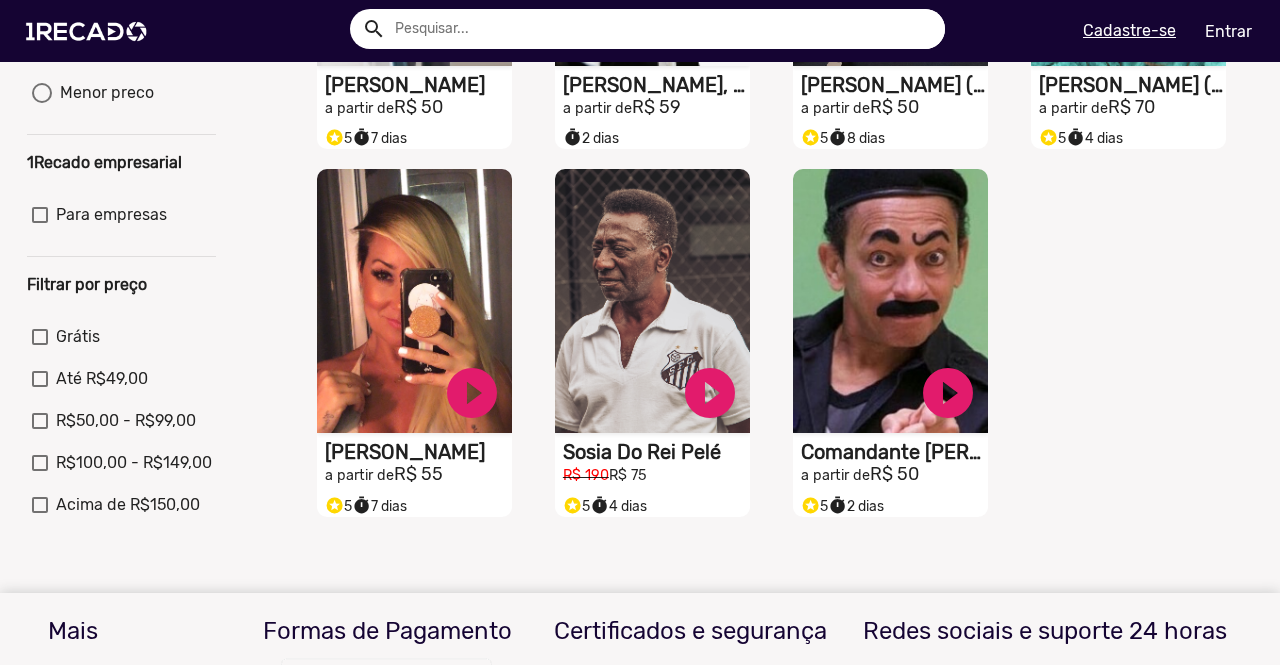 scroll, scrollTop: 450, scrollLeft: 0, axis: vertical 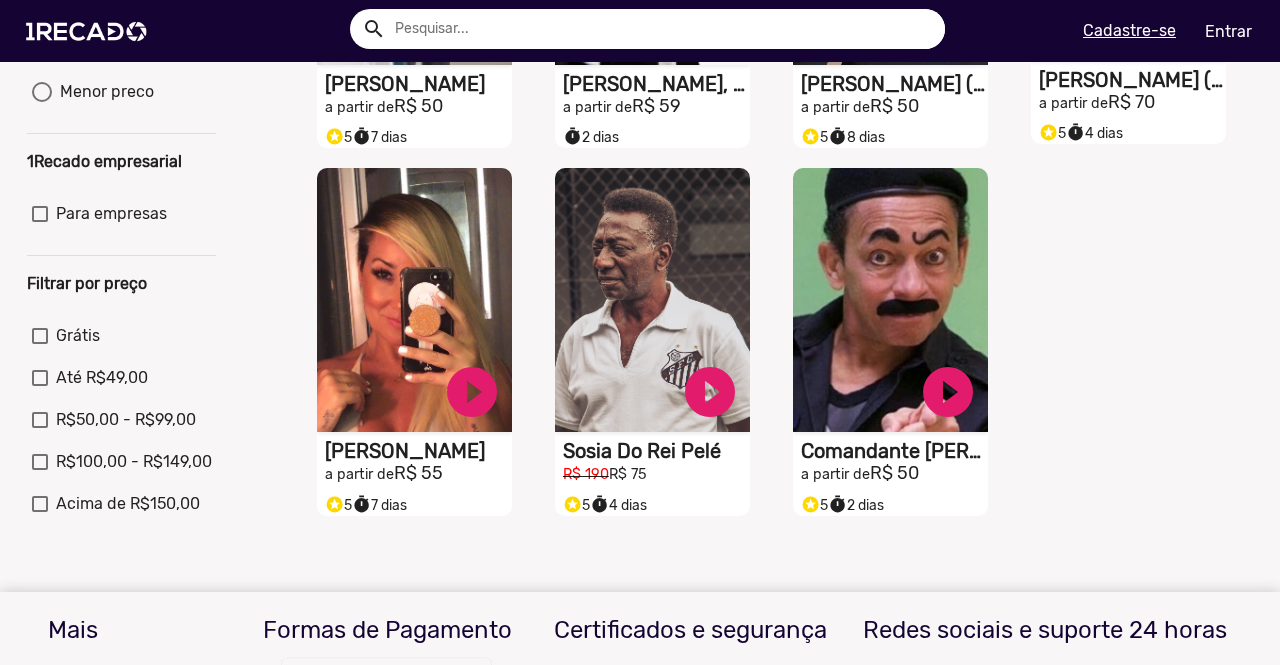 click on "[PERSON_NAME] ( A Ciumenta)" at bounding box center (418, 84) 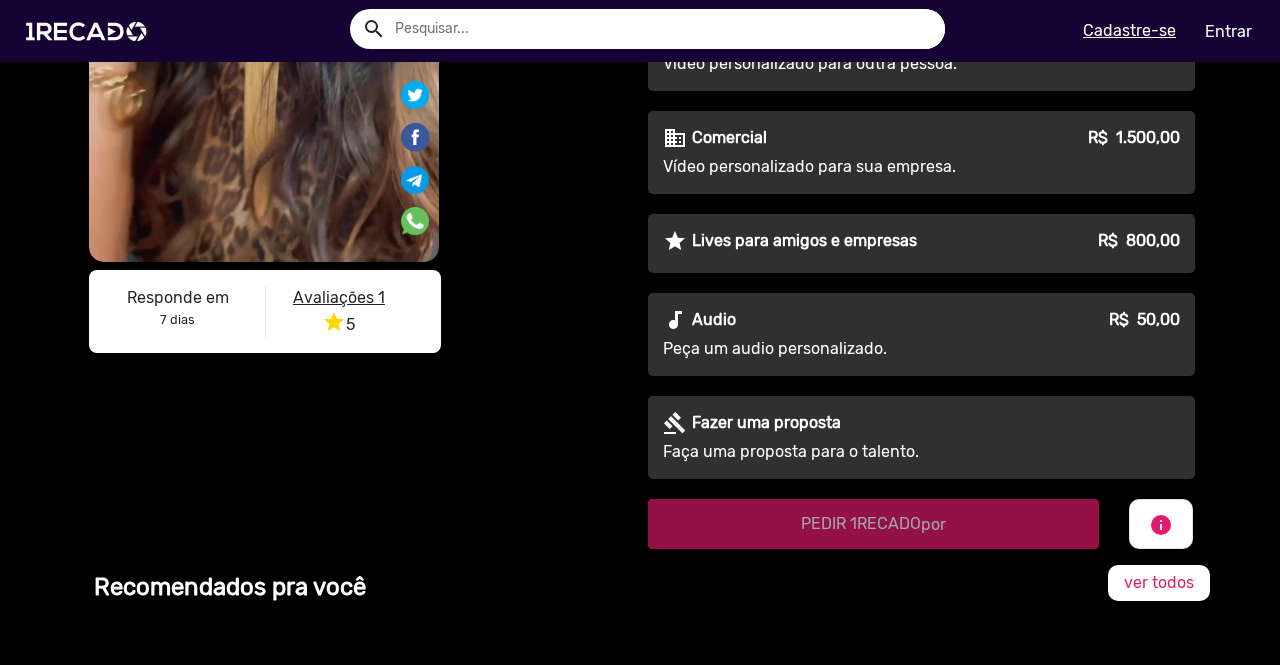 scroll, scrollTop: 0, scrollLeft: 0, axis: both 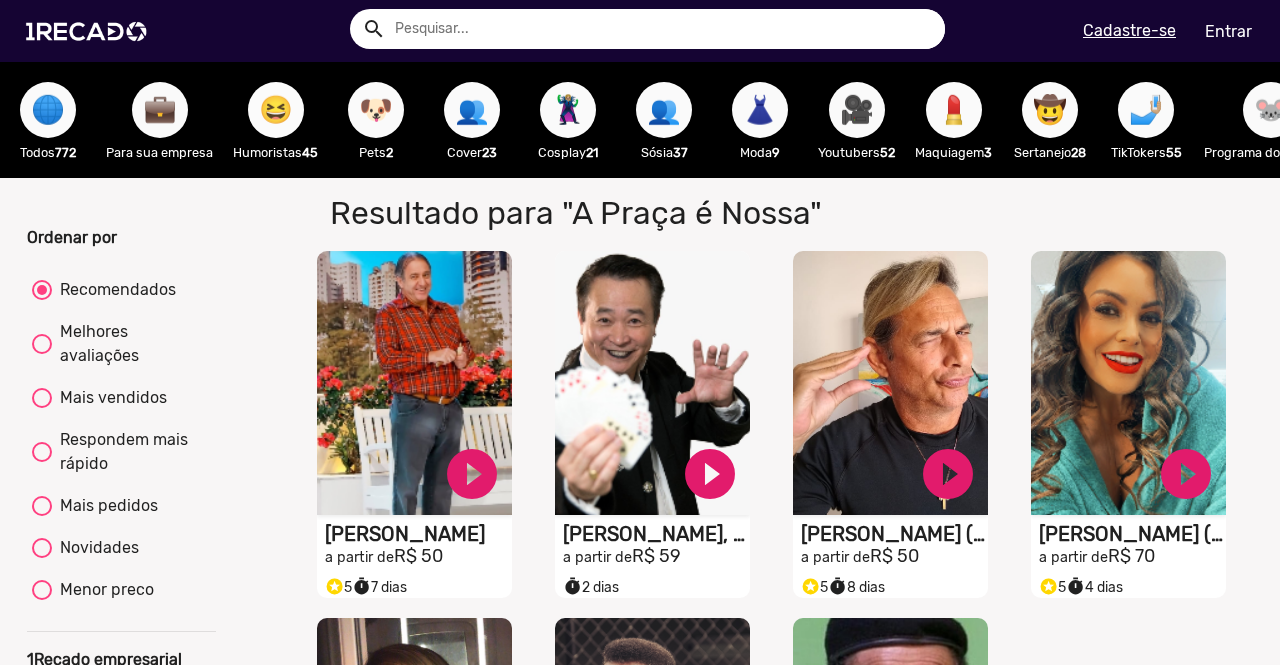 click on "😆" at bounding box center [276, 110] 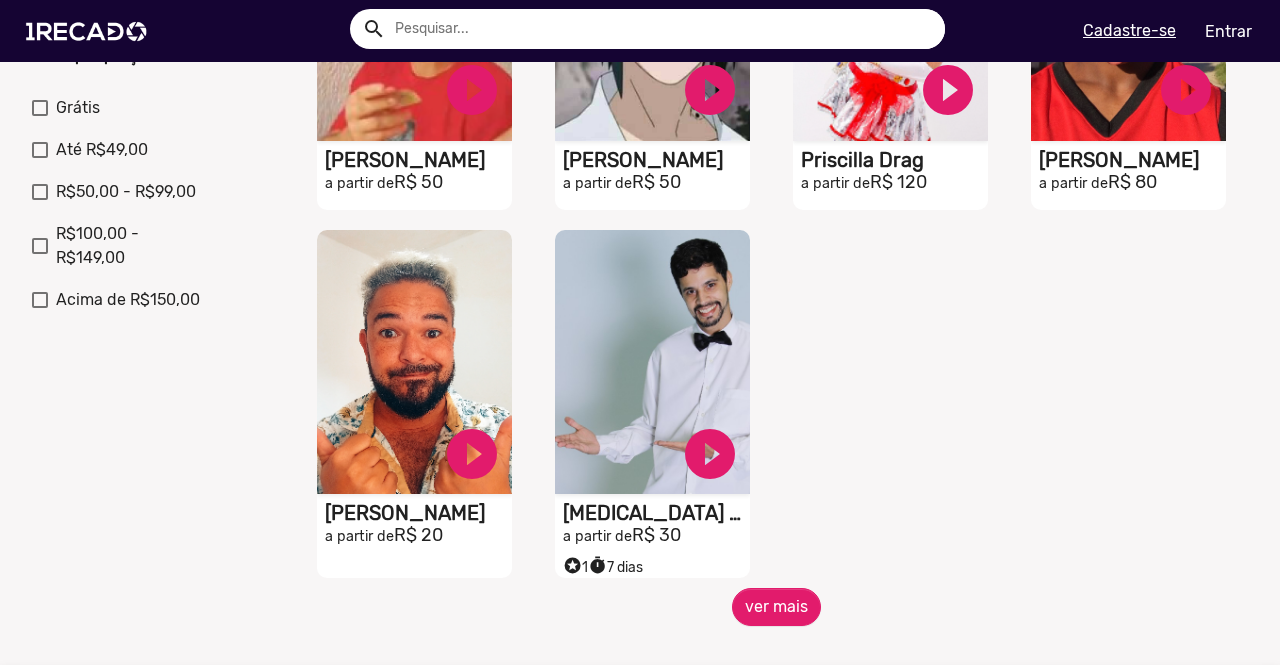 scroll, scrollTop: 737, scrollLeft: 0, axis: vertical 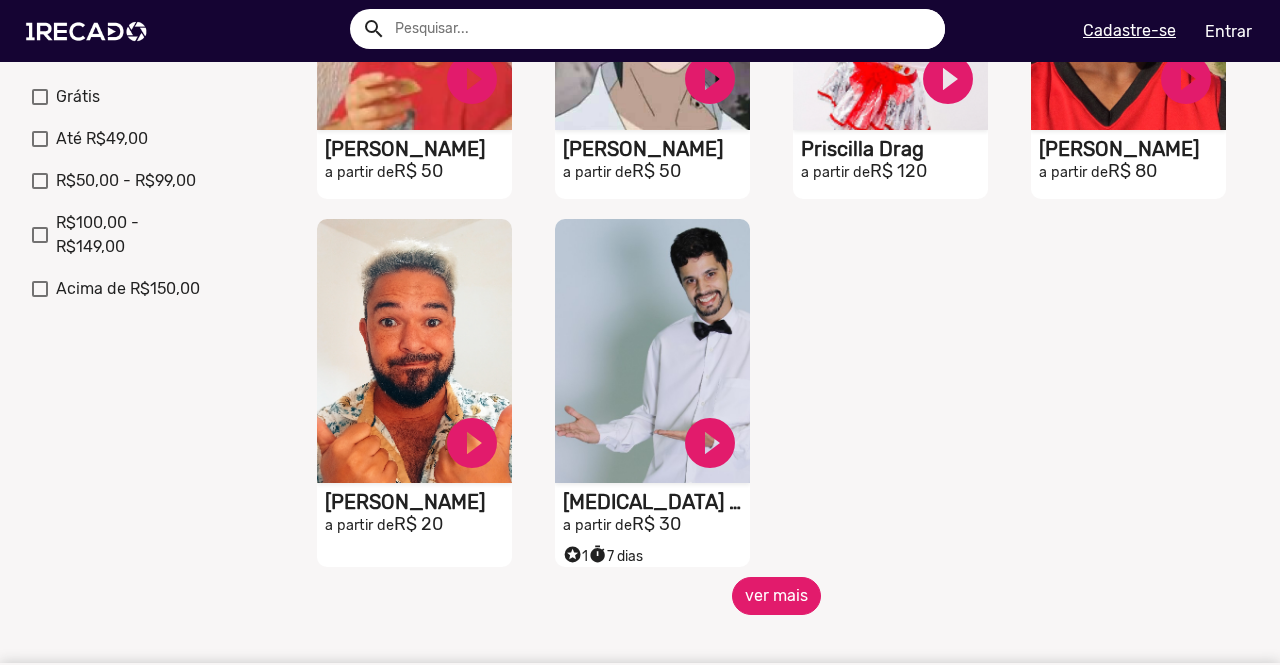 click on "ver mais" 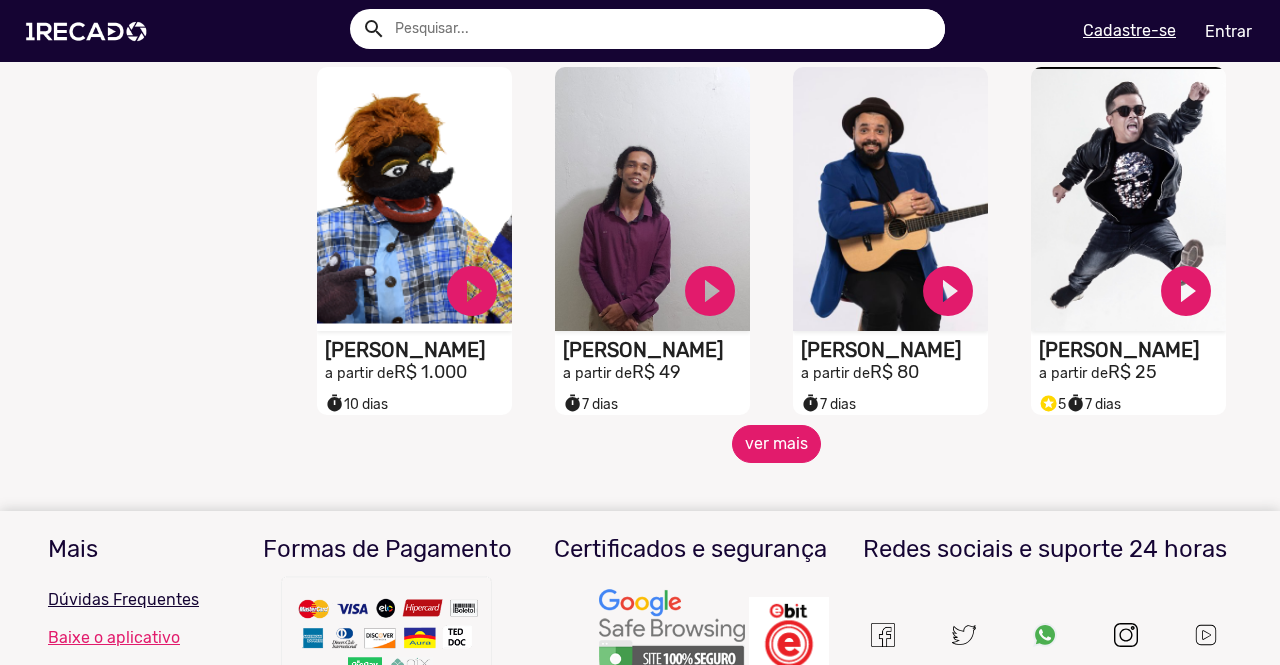 scroll, scrollTop: 1632, scrollLeft: 0, axis: vertical 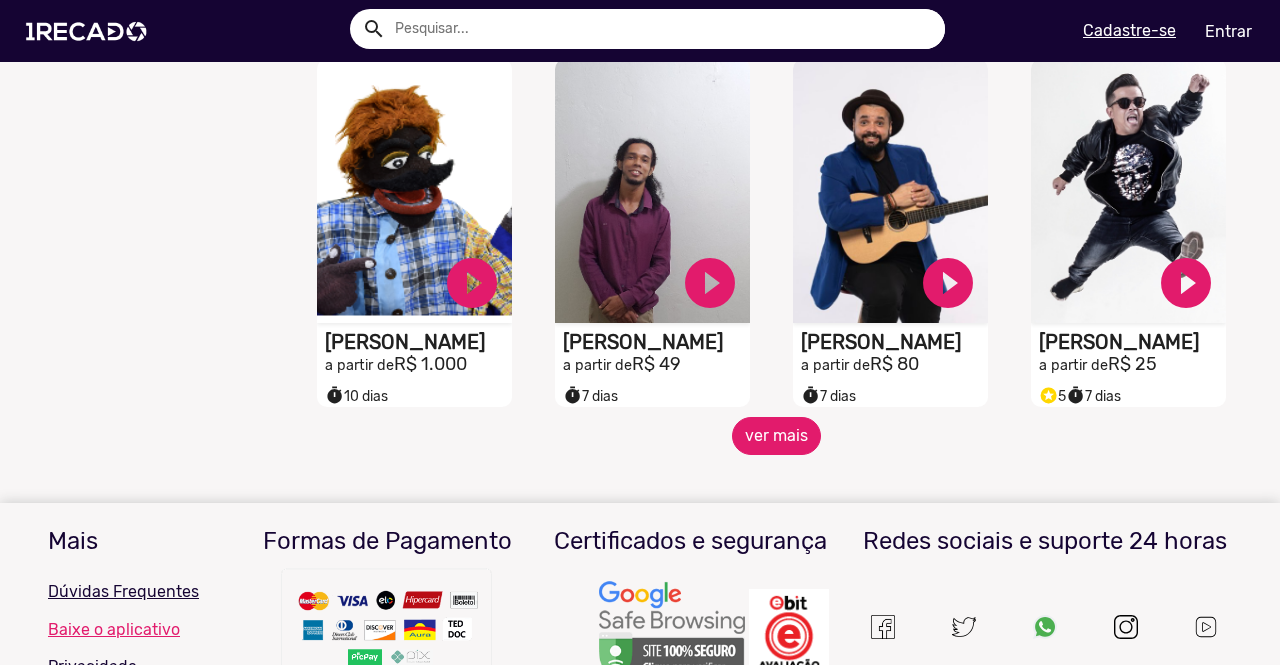 click on "ver mais" 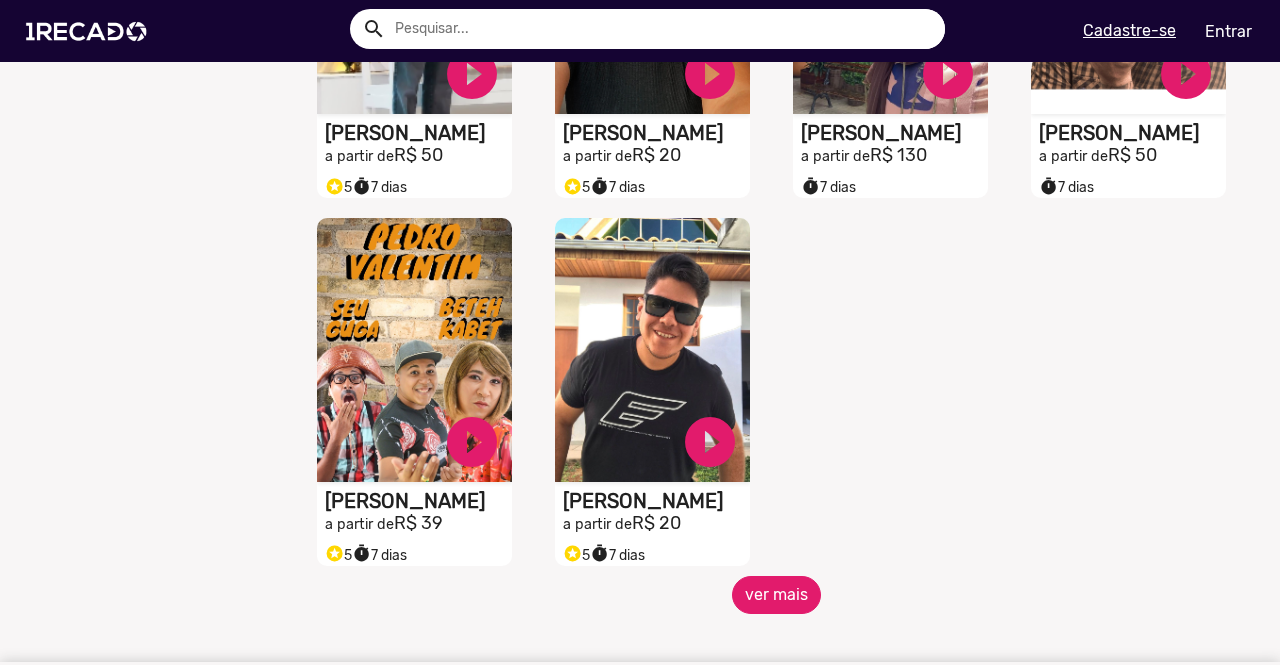 scroll, scrollTop: 2604, scrollLeft: 0, axis: vertical 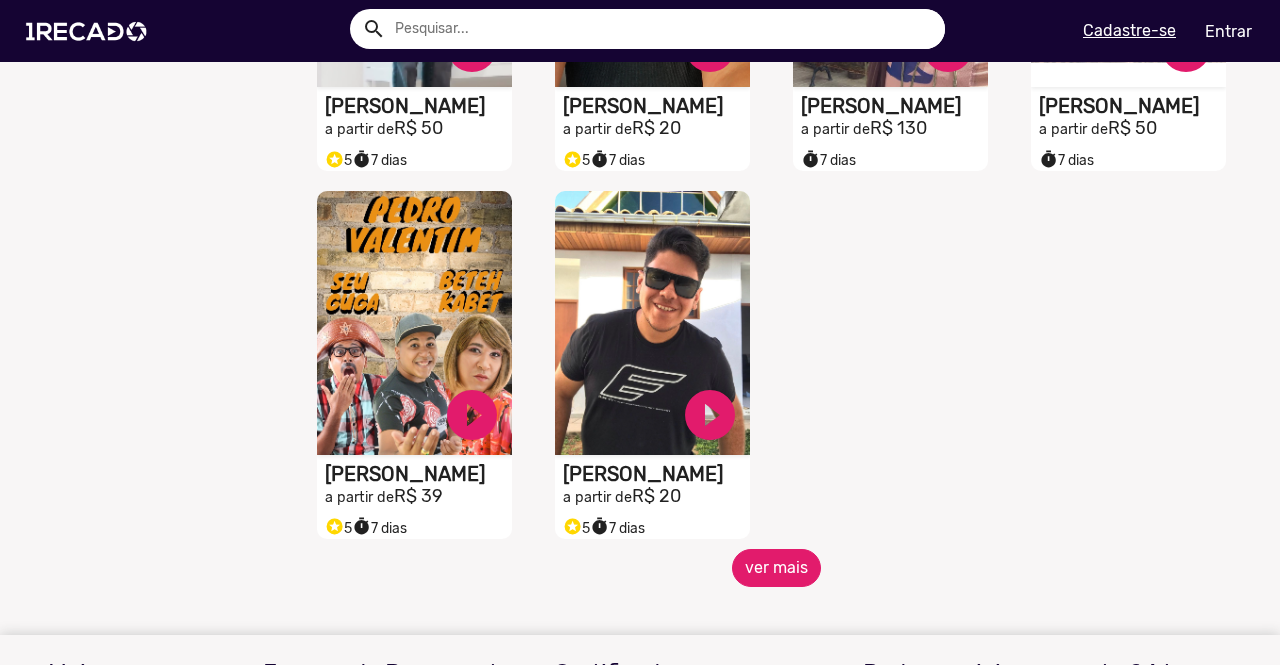 click on "ver mais" 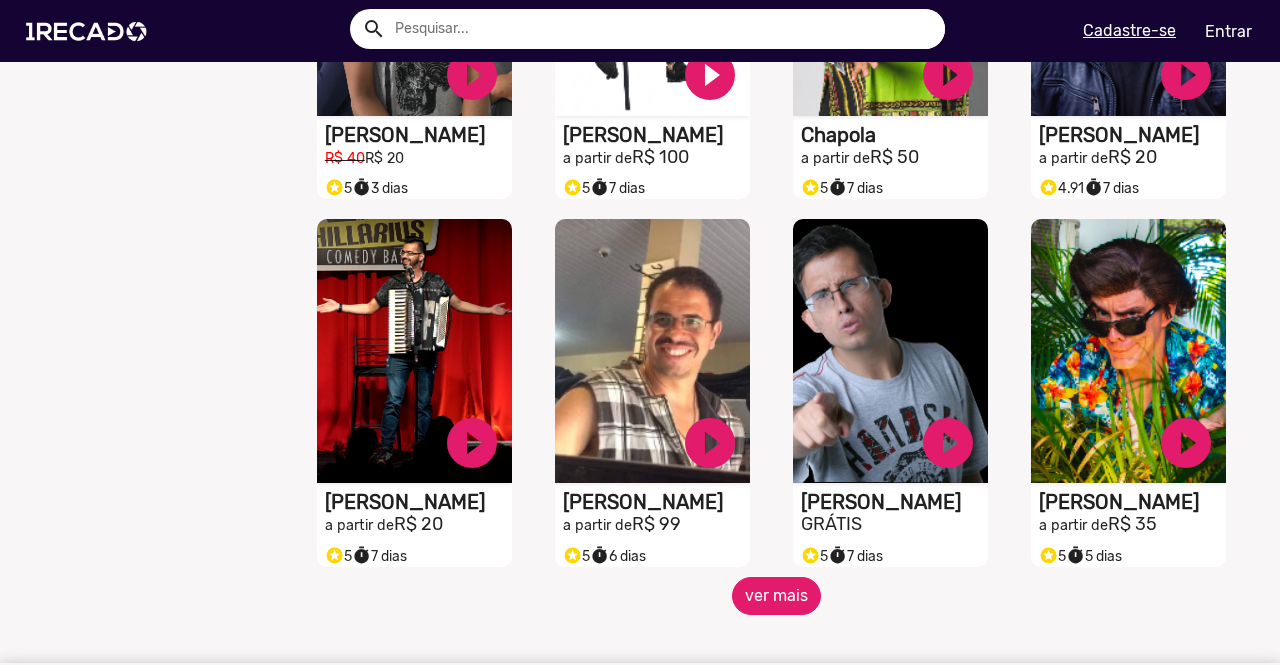 scroll, scrollTop: 3316, scrollLeft: 0, axis: vertical 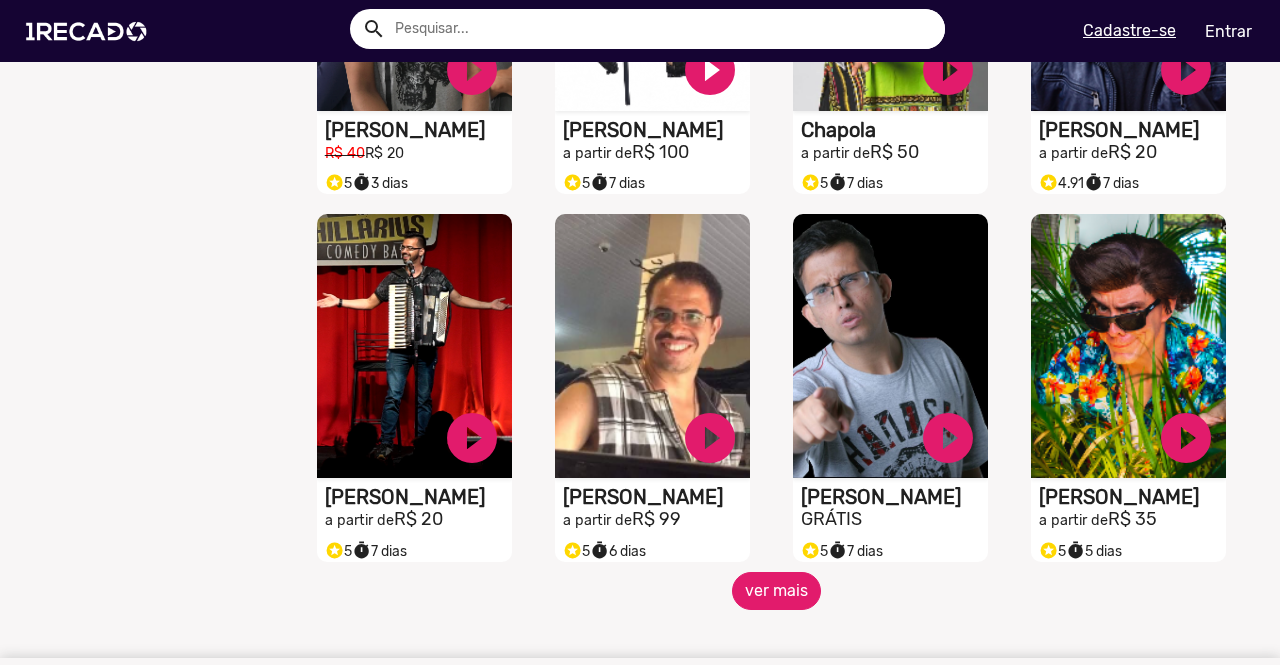 click on "ver mais" 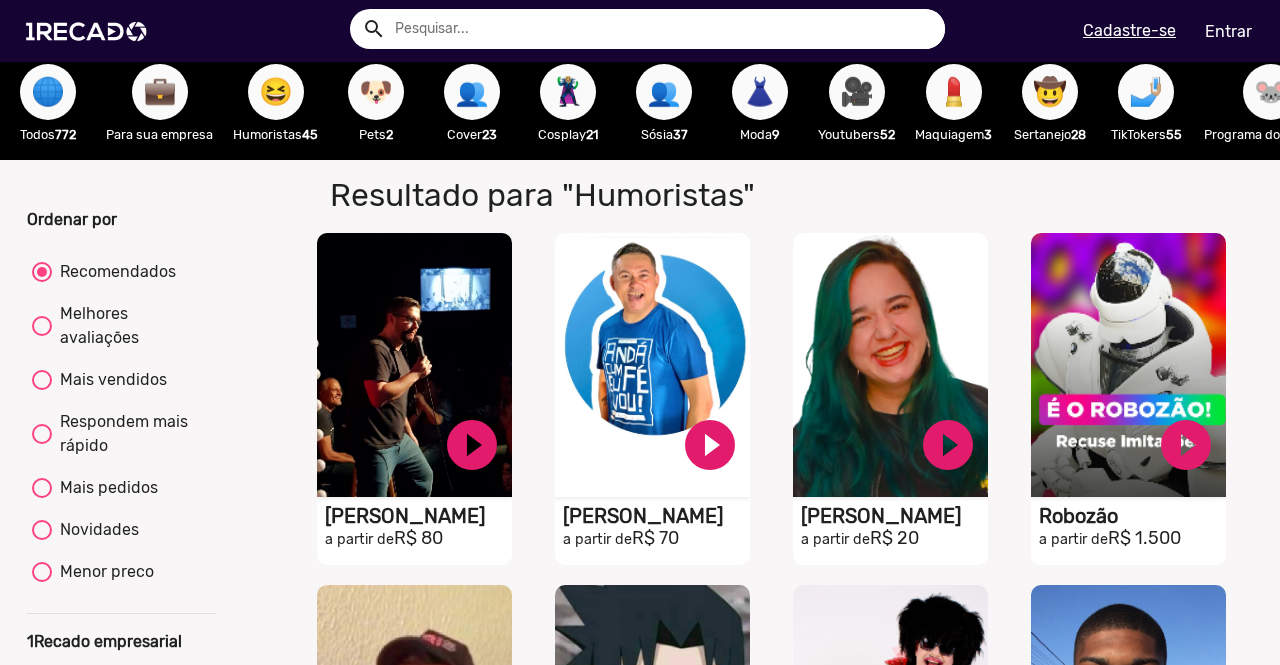 scroll, scrollTop: 0, scrollLeft: 0, axis: both 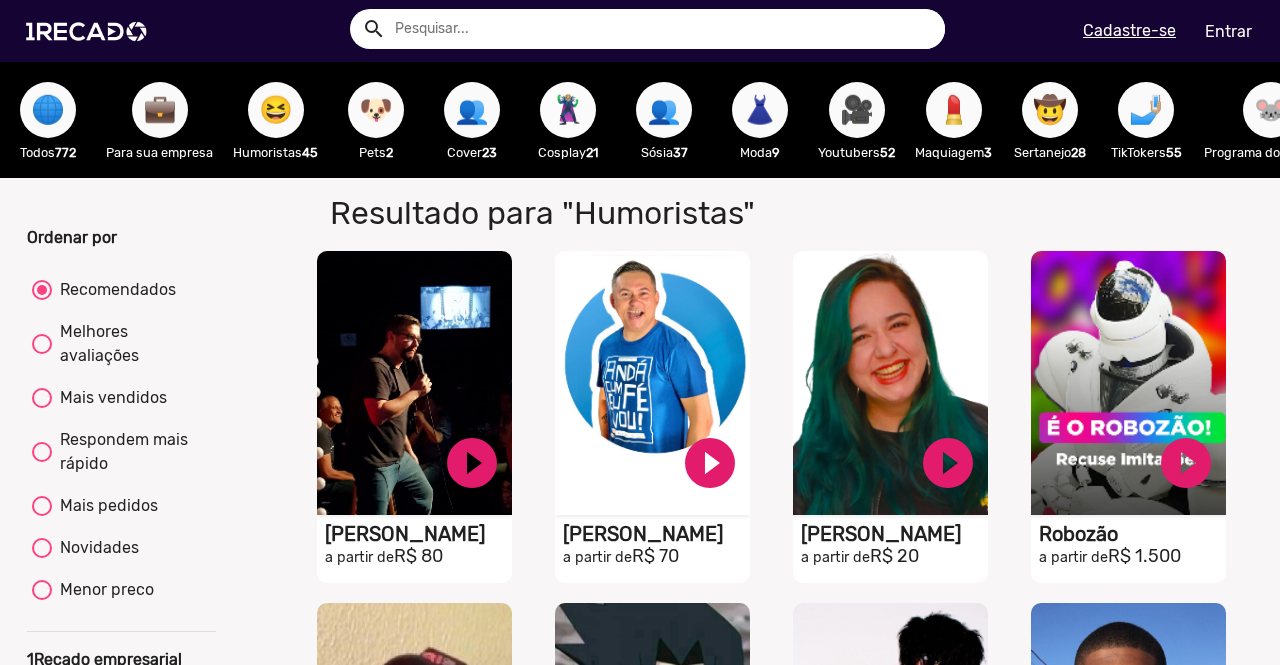 click on "🦹🏼‍♀️" at bounding box center [568, 110] 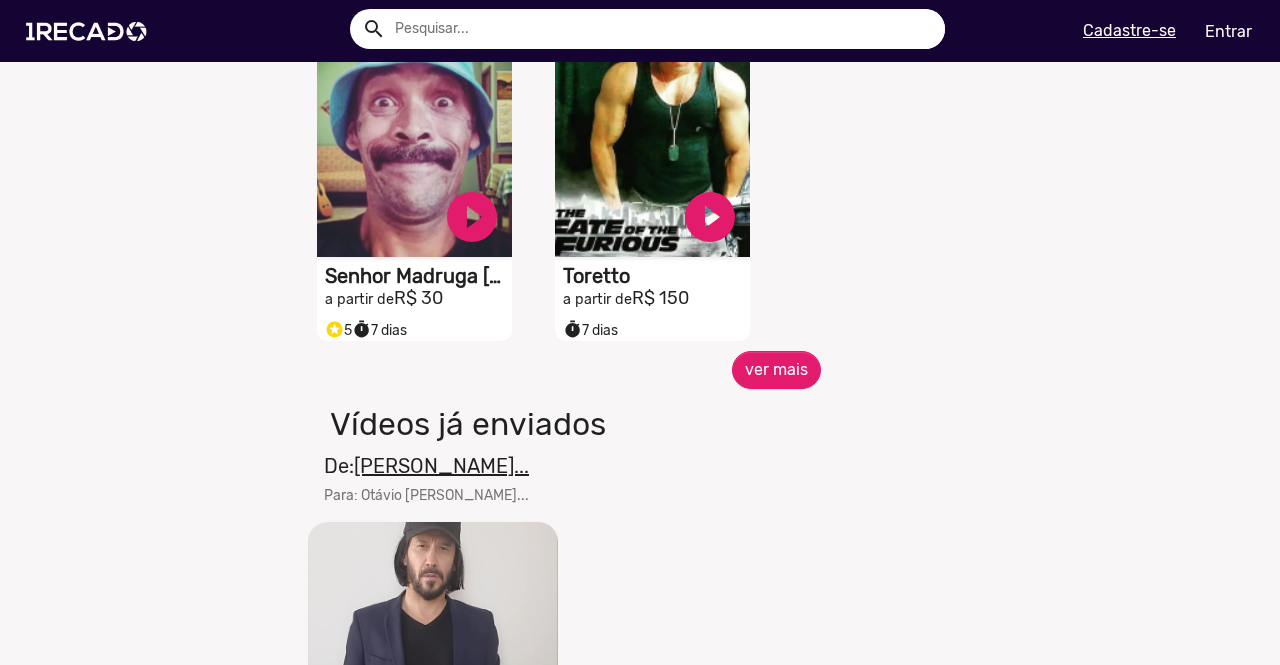 scroll, scrollTop: 1049, scrollLeft: 0, axis: vertical 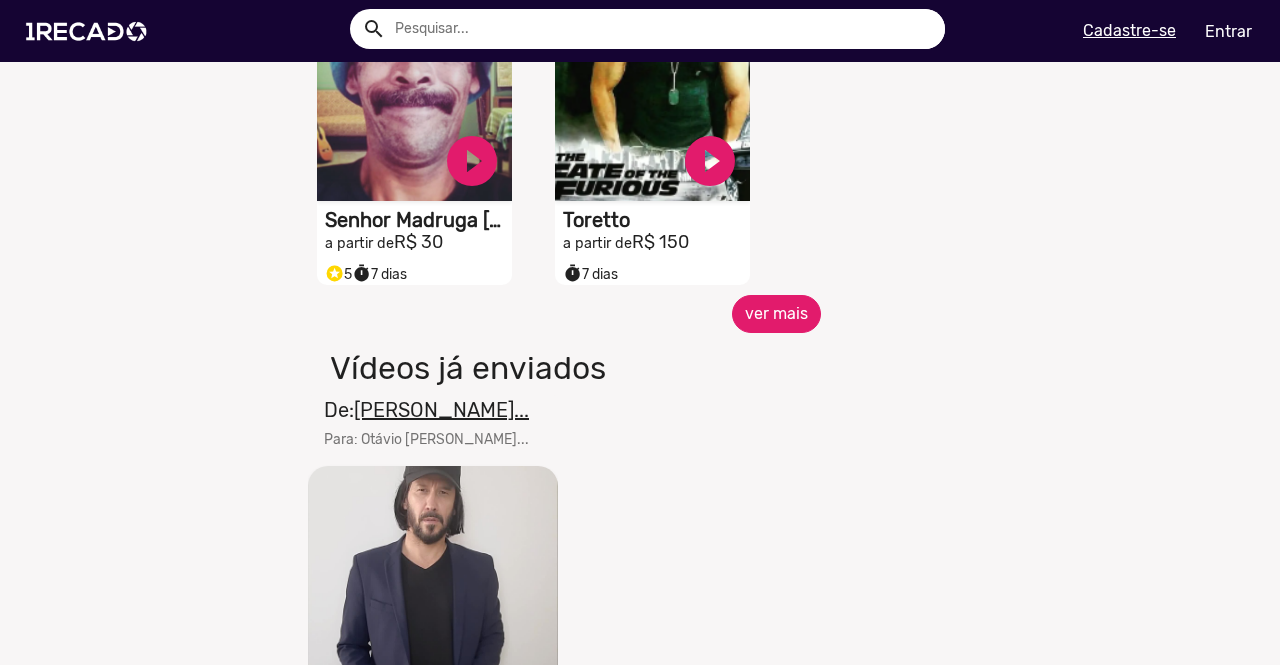 click on "ver mais" 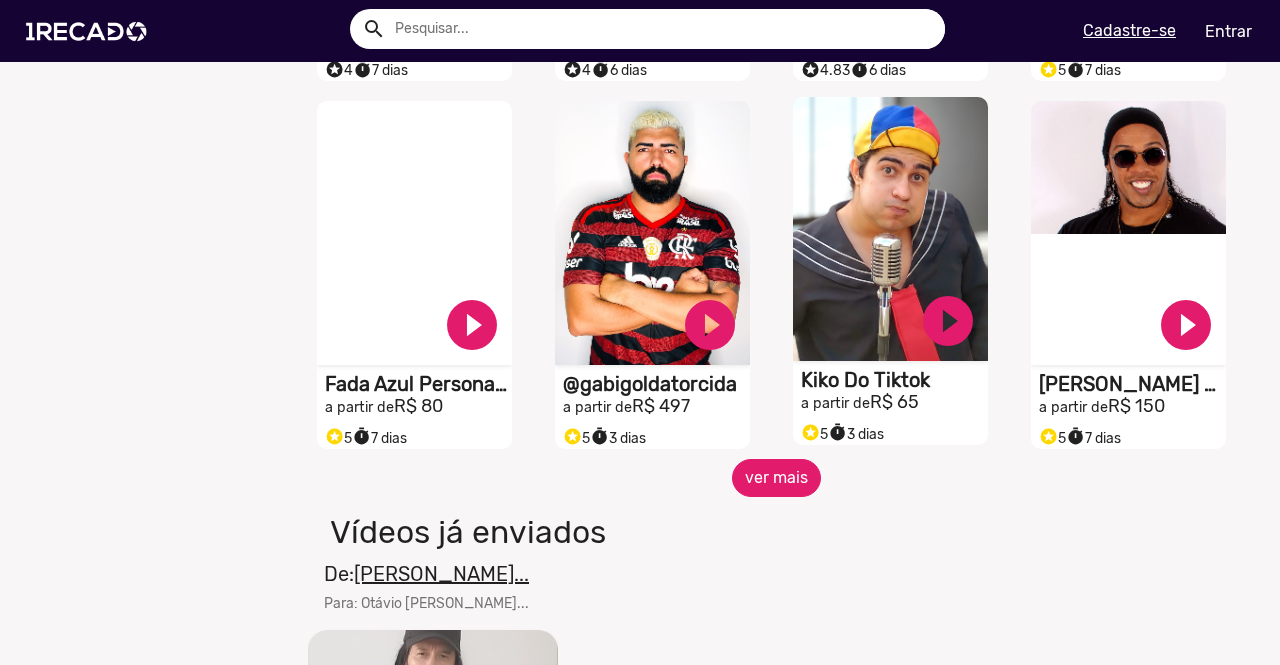 scroll, scrollTop: 1627, scrollLeft: 0, axis: vertical 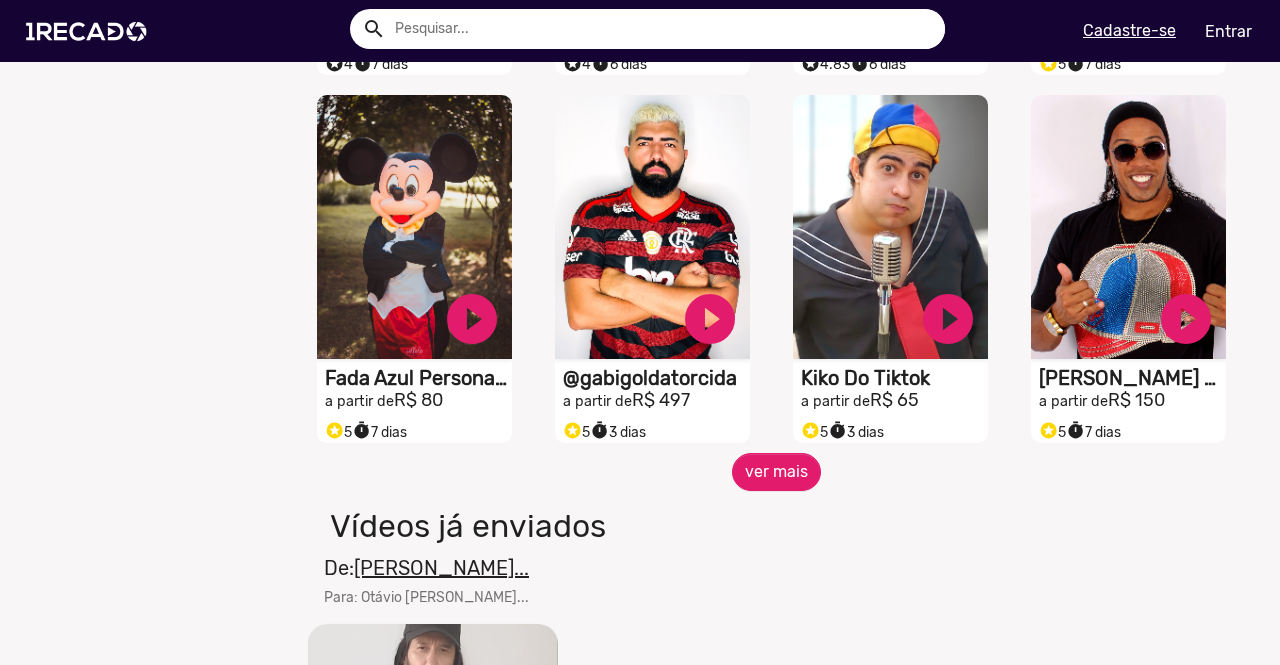 click on "Resultado para "Cosplay"   para "Cosplay"   S1RECADO vídeos dedicados para fãs e empresas   play_circle_filled  Gamora (guardiões Da Galáxia) a partir de  R$ 60   S1RECADO vídeos dedicados para fãs e empresas   play_circle_filled  [PERSON_NAME]  a partir de  R$ 50   S1RECADO vídeos dedicados para fãs e empresas   play_circle_filled  [PERSON_NAME] R$ 150  R$ 100  S1RECADO vídeos dedicados para fãs e empresas   play_circle_filled  Aquaman Sósia  a partir de  R$ 150  bolt 24h   S1RECADO vídeos dedicados para fãs e empresas   play_circle_filled  Sha Eventos a partir de  R$ 150  stars 5  timer  7 dias   S1RECADO vídeos dedicados para fãs e empresas   play_circle_filled  Portinal R$ 80  R$ 50 timer  2 dias   S1RECADO vídeos dedicados para fãs e empresas   play_circle_filled  Hulk Magrelo R$ 80  R$ 50 stars 5  timer  12 dias   S1RECADO vídeos dedicados para fãs e empresas   play_circle_filled  Clebermalta Capitão América Mineiro  a partir de  R$ 49  stars 5  timer  7 dias  R$ 30  5" 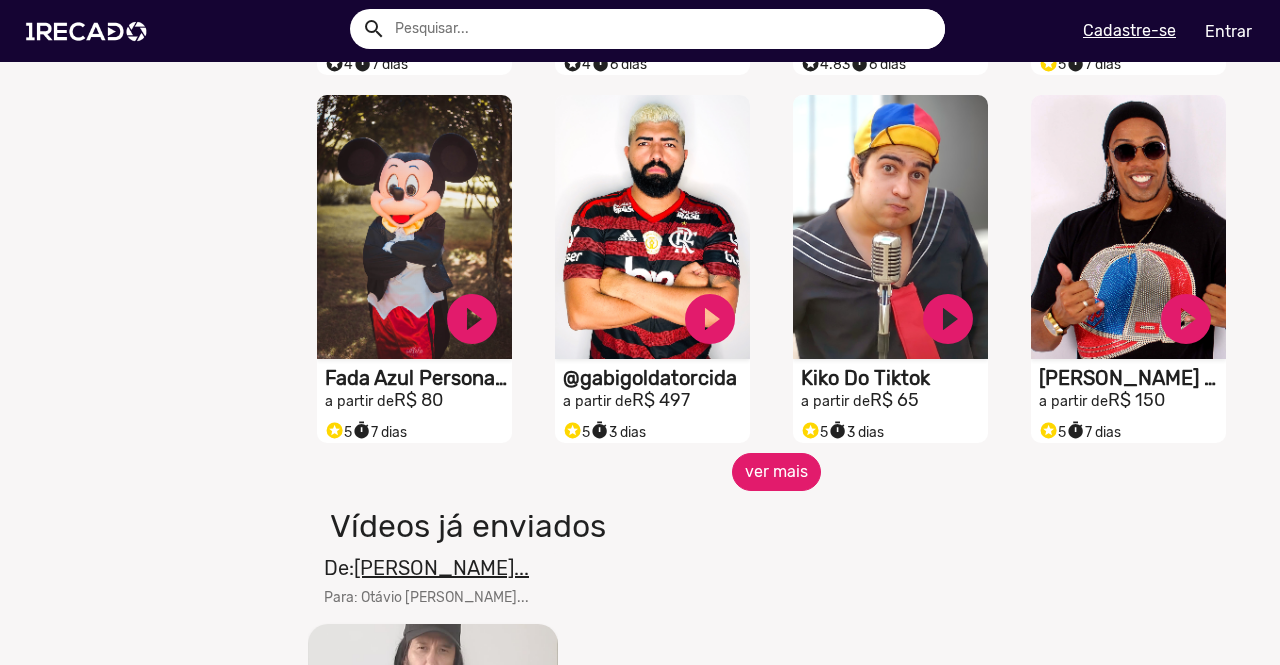 click on "ver mais" 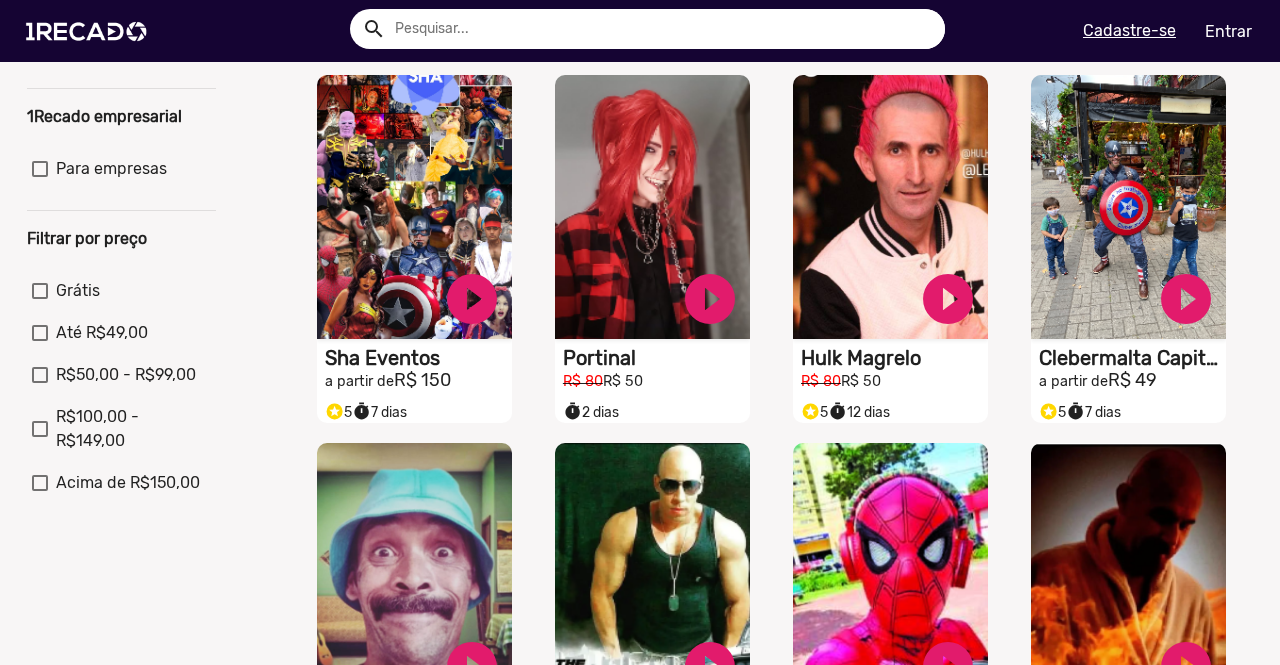 scroll, scrollTop: 0, scrollLeft: 0, axis: both 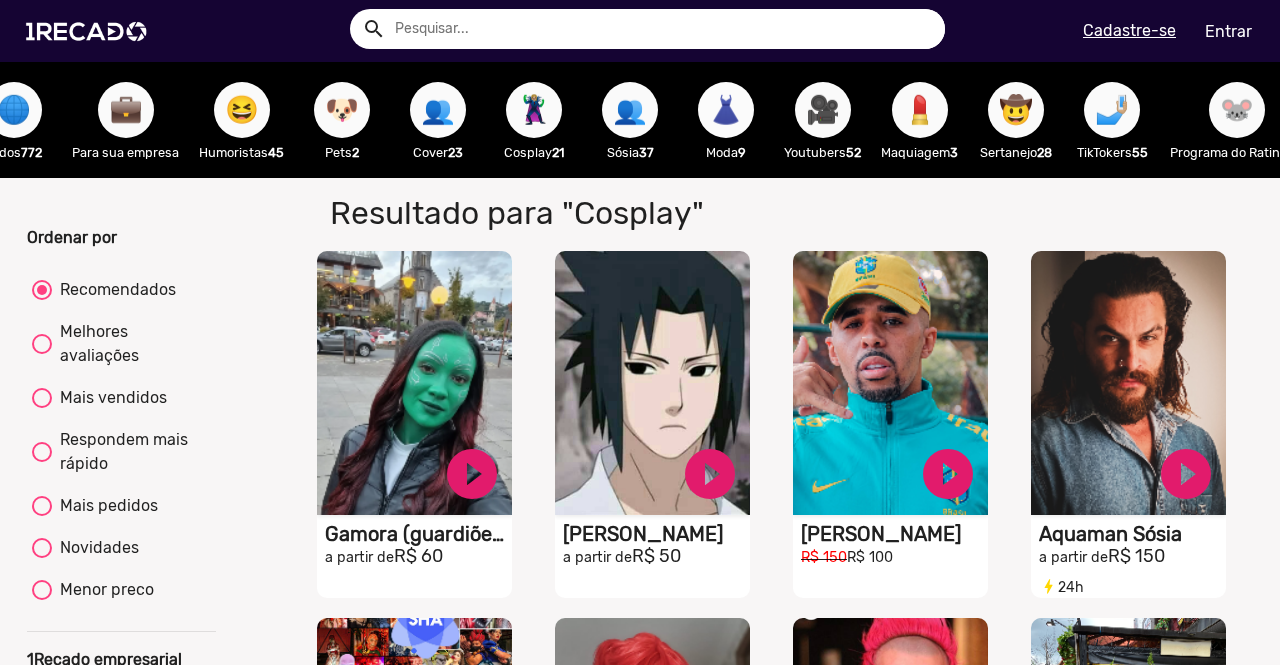 click on "👗" at bounding box center (726, 110) 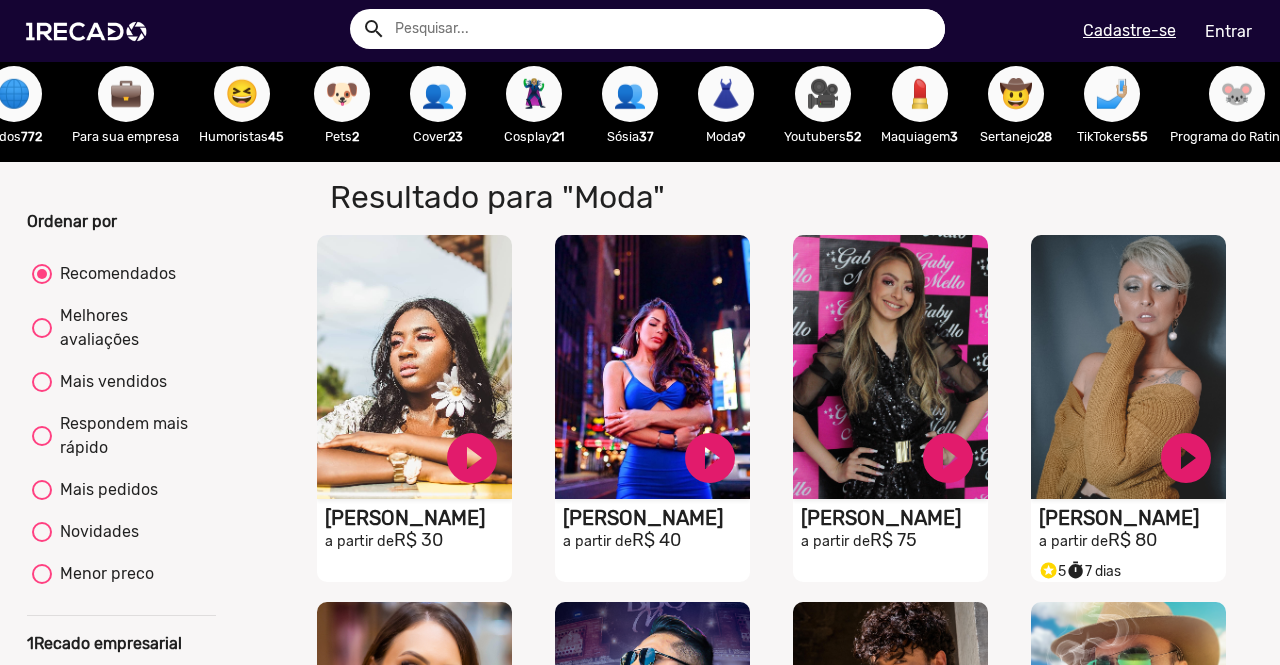 scroll, scrollTop: 17, scrollLeft: 0, axis: vertical 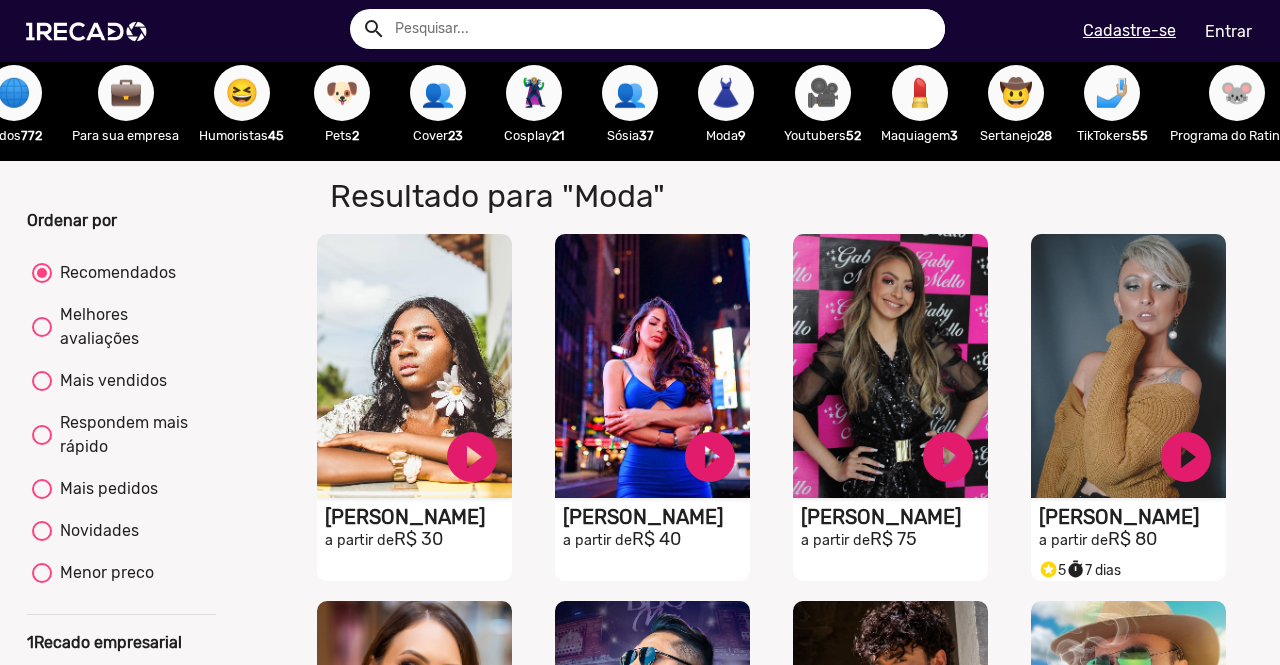 click on "🎥" at bounding box center (823, 93) 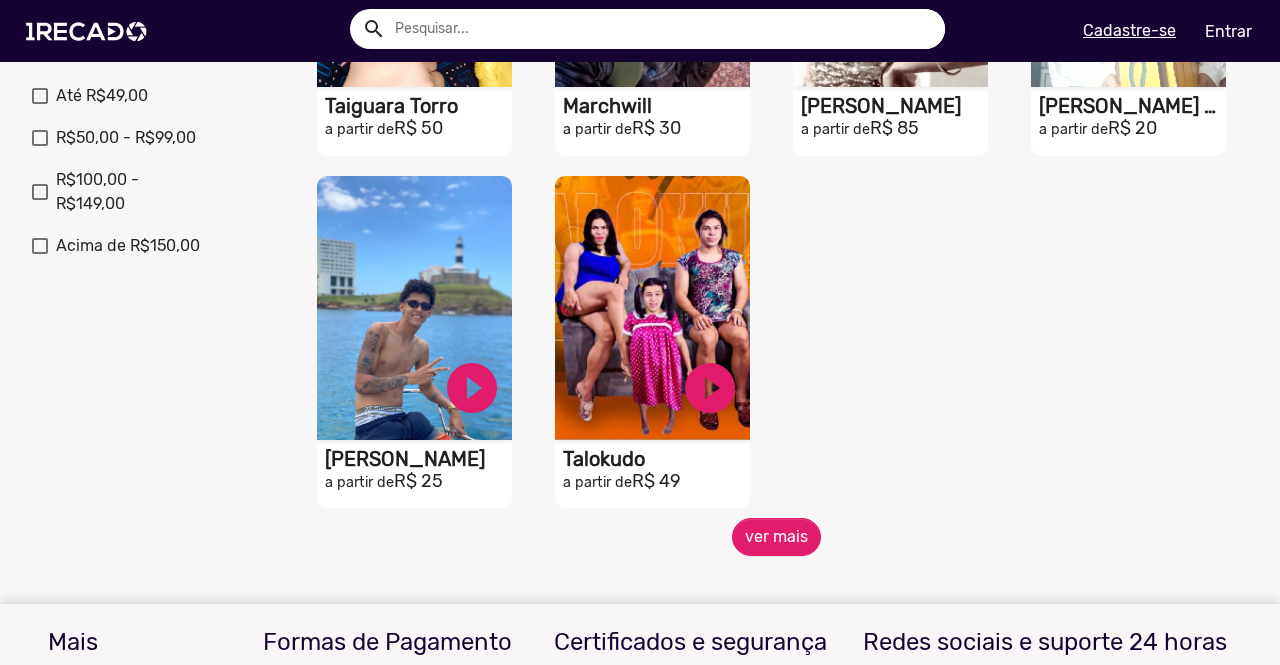 scroll, scrollTop: 786, scrollLeft: 0, axis: vertical 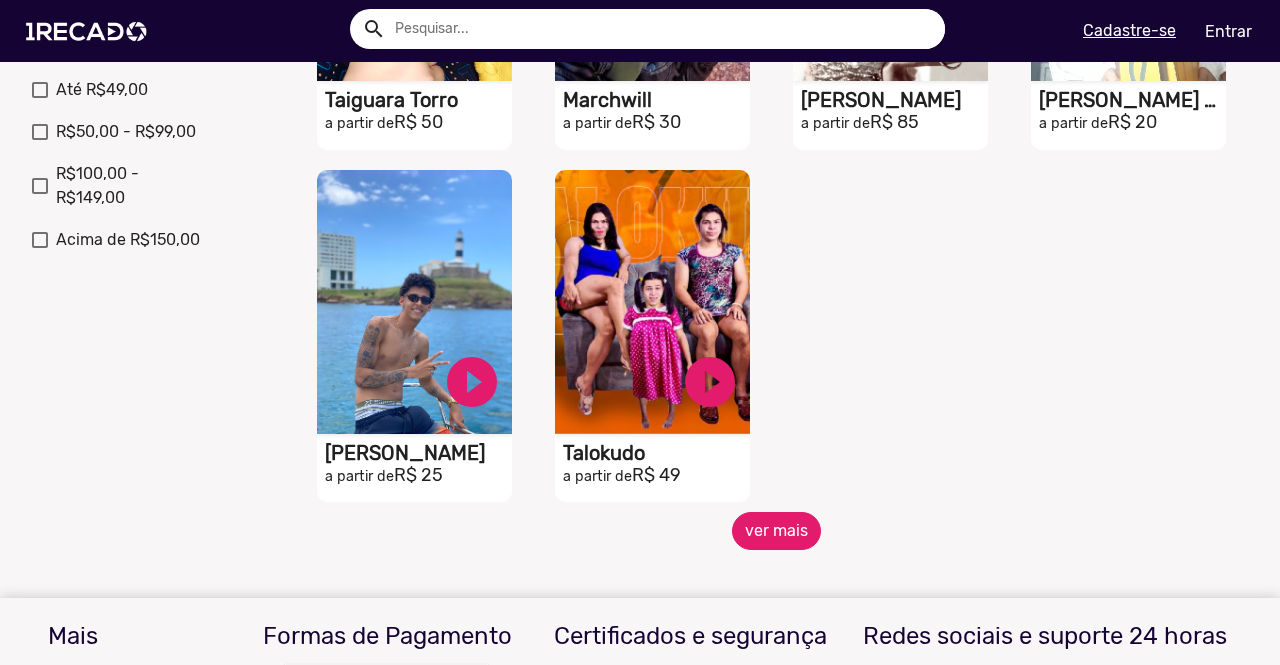 click on "ver mais" 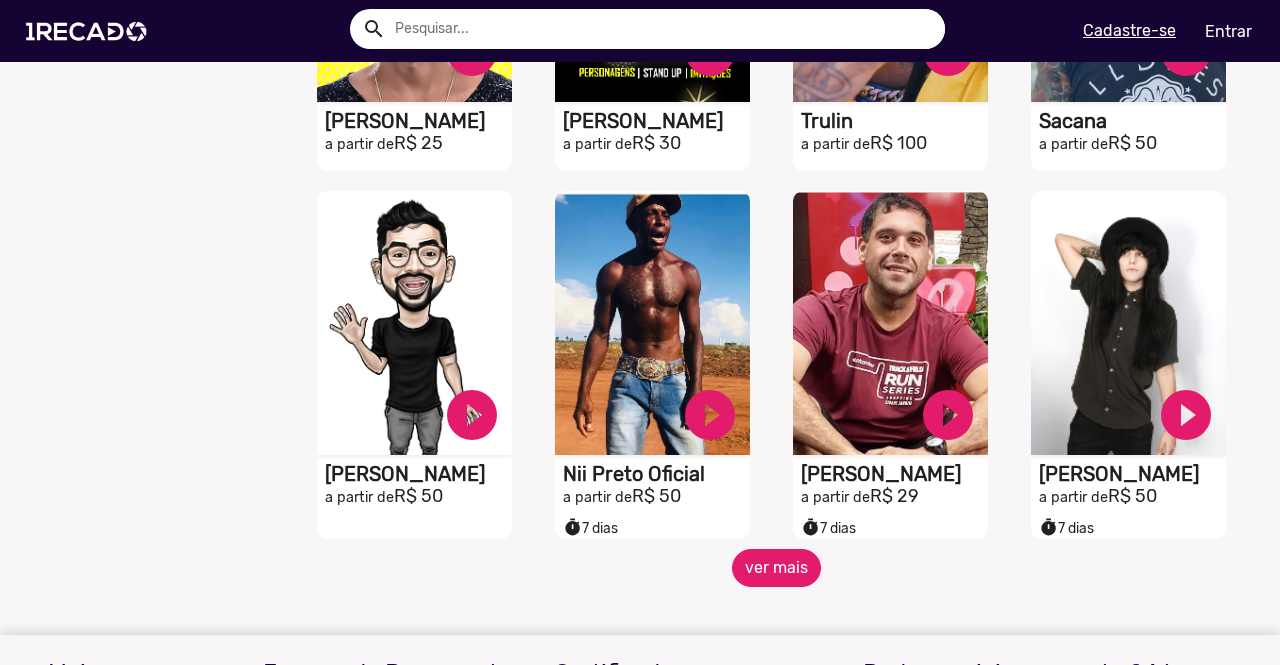 scroll, scrollTop: 1479, scrollLeft: 0, axis: vertical 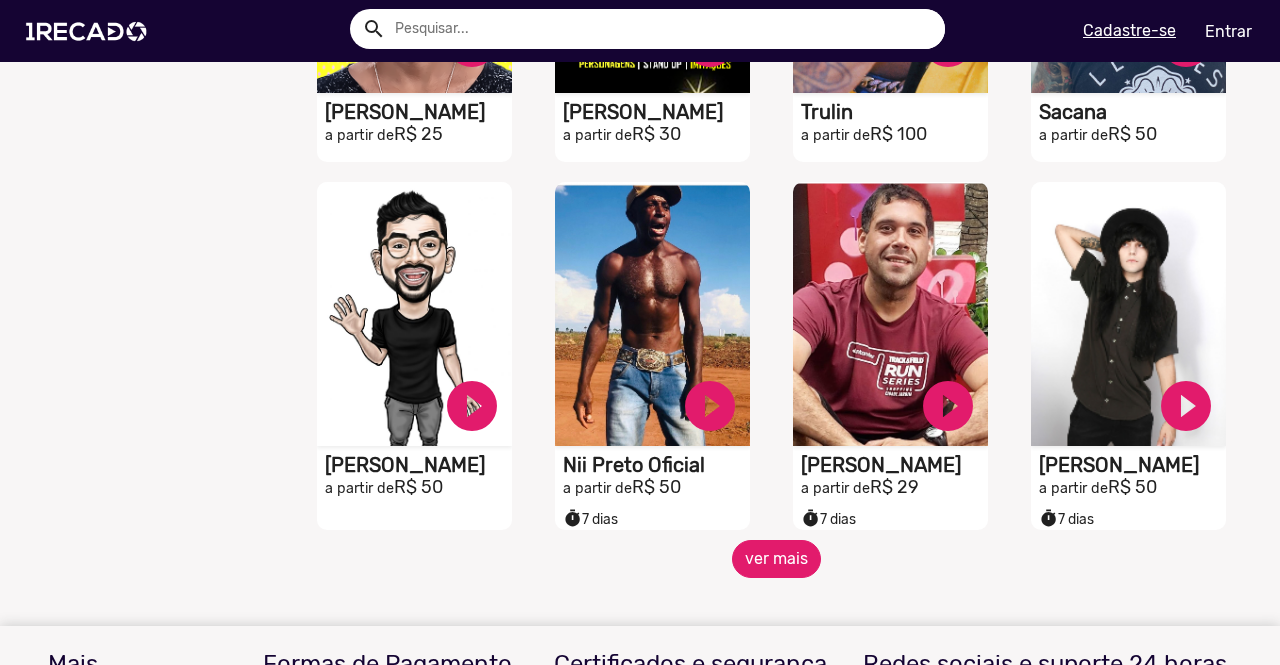 click on "ver mais" 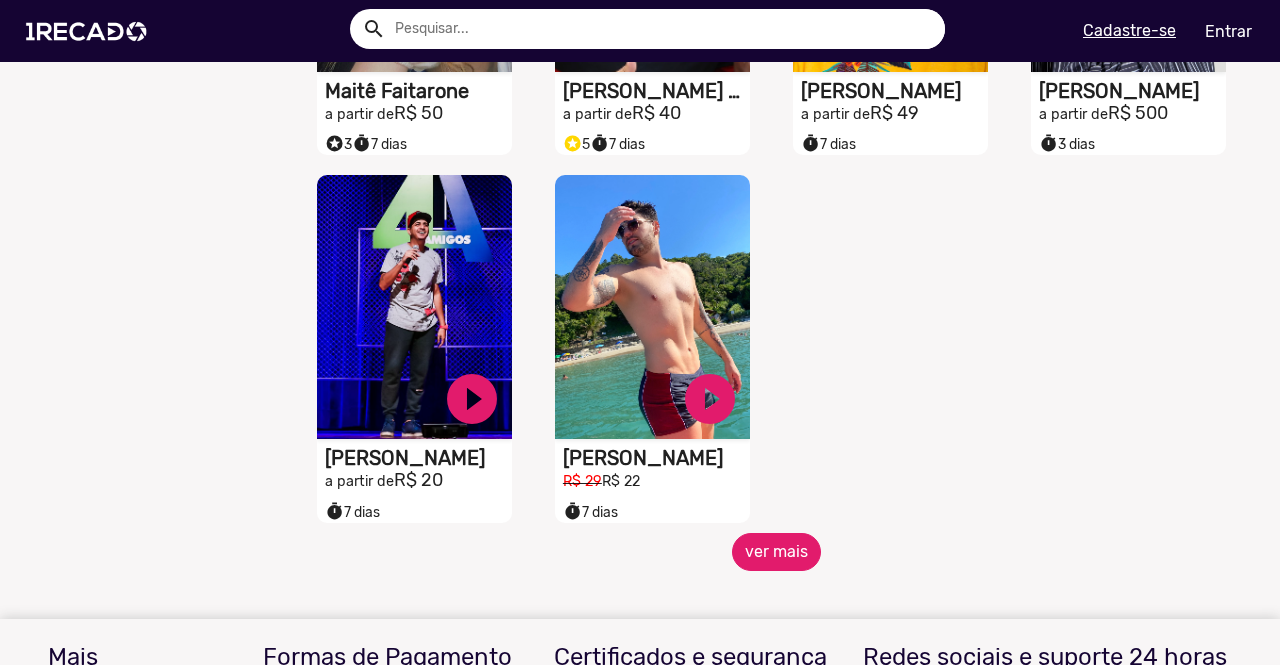 scroll, scrollTop: 2590, scrollLeft: 0, axis: vertical 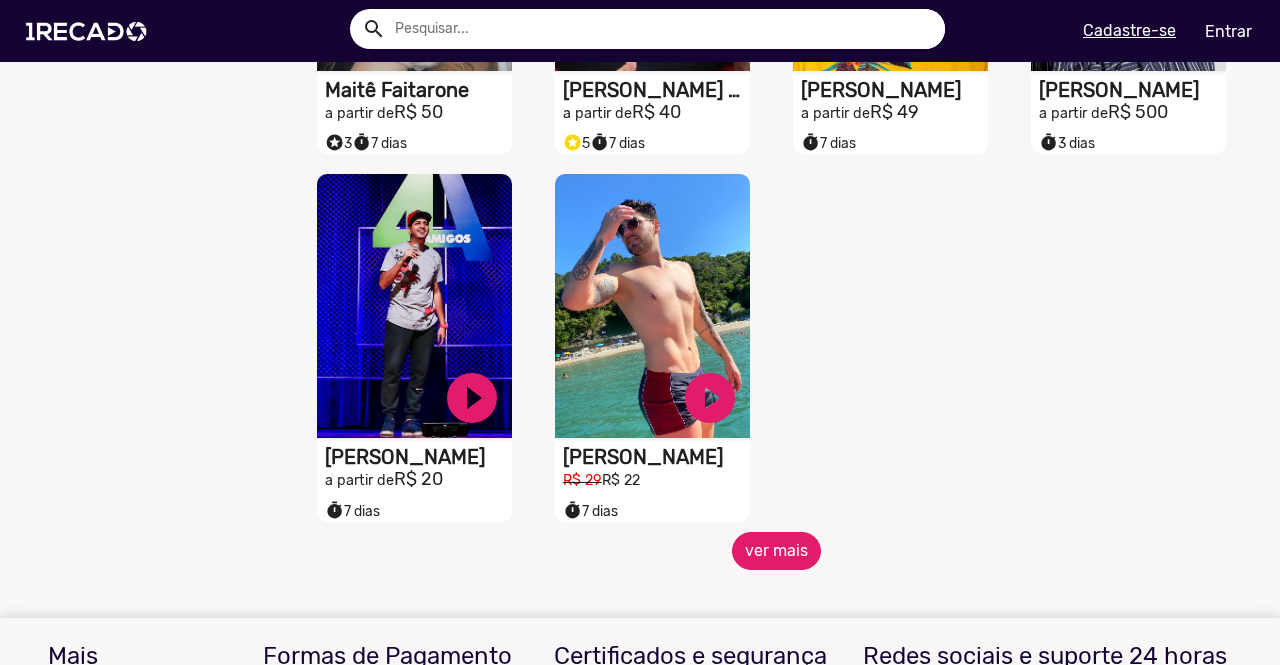 click on "ver mais" 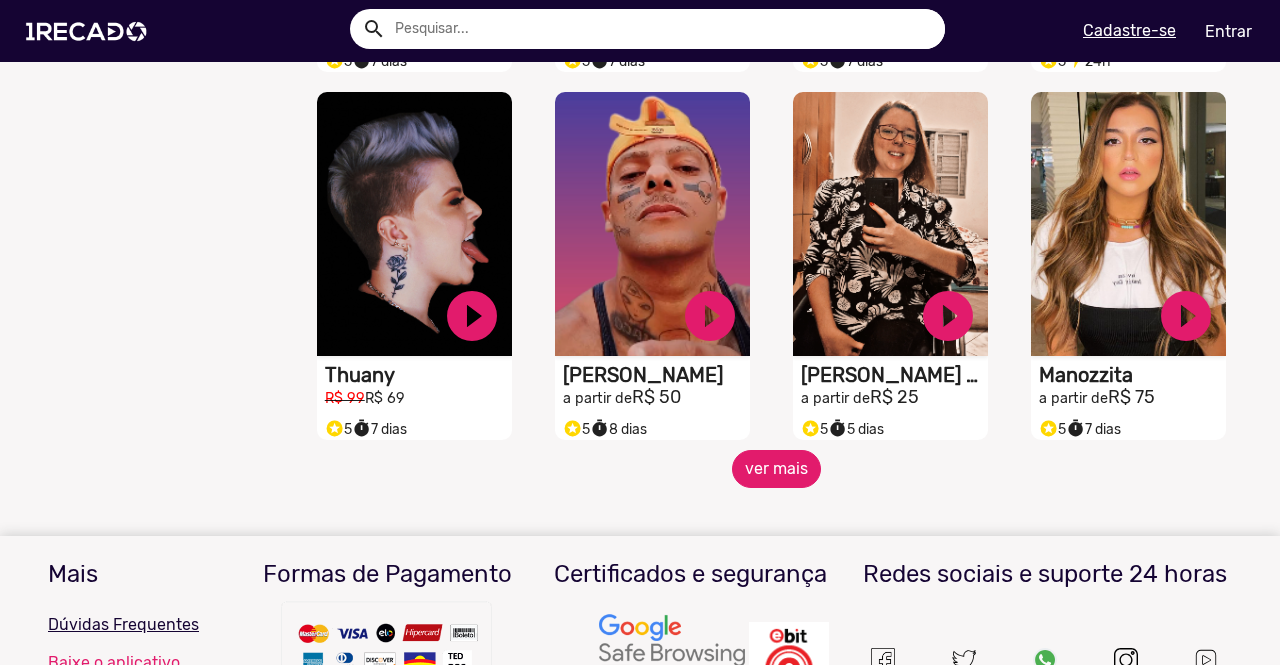 scroll, scrollTop: 3410, scrollLeft: 0, axis: vertical 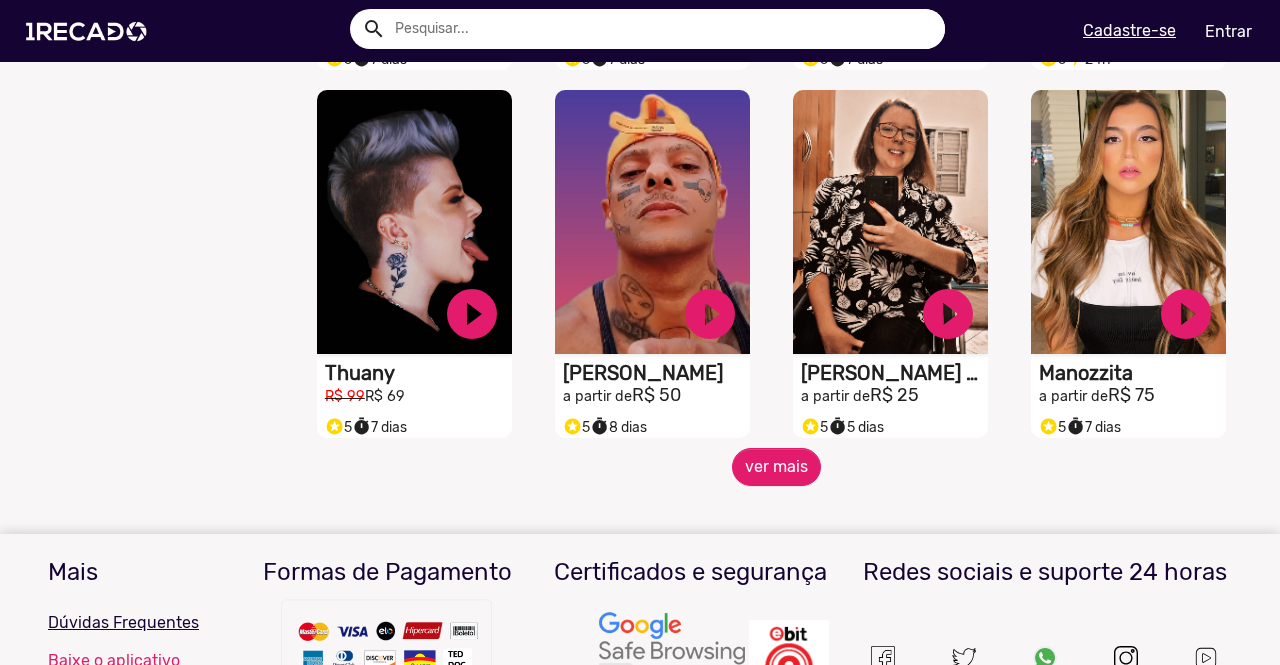 click on "🌐  Todos  772  💼  Para sua empresa   😆  Humoristas  45  🐶  Pets  2  👥  Cover  23  🦹🏼‍♀️  Cosplay  21  👥  Sósia  37  👗  Moda  9  🎥  Youtubers  52  💄  Maquiagem  3  🤠  Sertanejo  28  🤳🏼  TikTokers  55  🐭  Programa do Ratinho  9  🥁  Bandas  18  🎭  Imitadores  21  🪕  Modão  6  🎛️  DJ  5  🤣  Comediantes  72  📸  Modelos  22  👩‍💼  Apresentador(a)  13  🔊  Locutores  13  🎤  Cantores  65  ⚽  Futebol  23  🎶  Funk  3  🧠  Psicólogos  3  🎗️  Doe 1Recado  9  📺  SBT  21  🎮  Gamers  6  🎙️  Rádio  11  🏃  Atletas  25  😈  Trollagem  25  😁  Memes  36  🎬  Novelas  3  🏠  Reality Show  13  🦸‍♀️  Girl Power  12  📝  Escritores  7  👶  Infantil  6  😂  A Praça é Nossa  6  💪  Motivacional  31  🎪  Circo  3 Resultado(s) Filtrar e Ordenar Ordenar por    Recomendados     Melhores avaliações     Mais vendidos     Respondem mais rápido     Mais pedidos     Novidades     Menor preco" at bounding box center [640, 332] 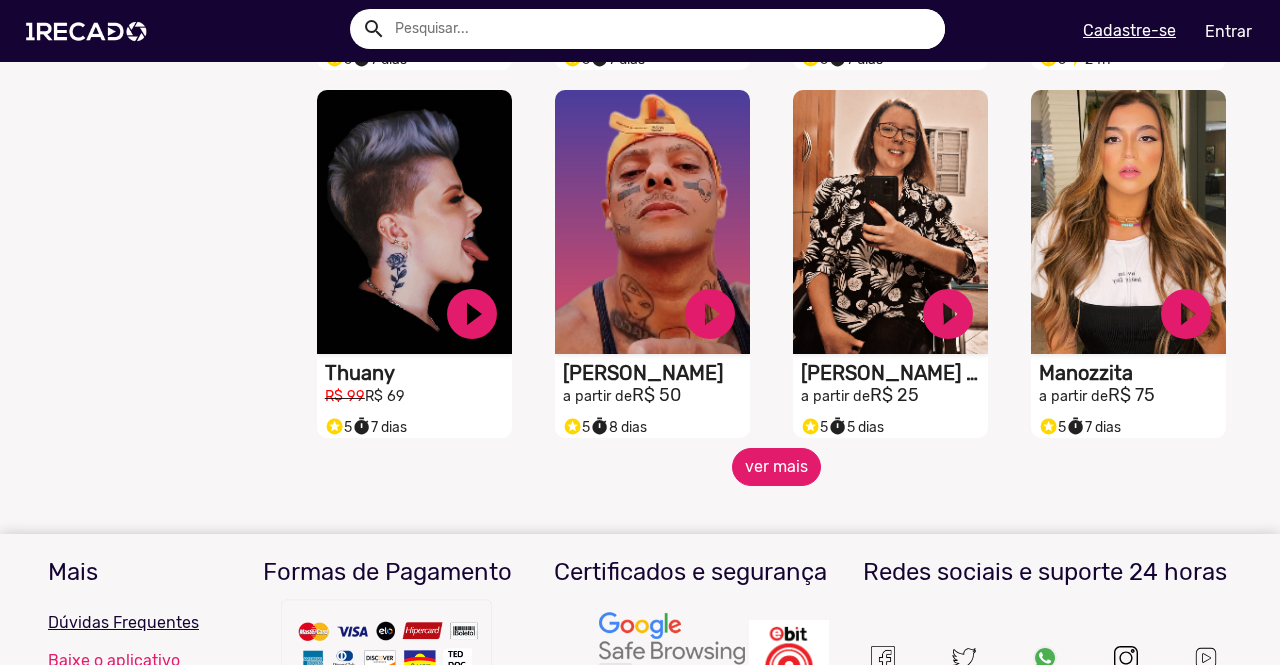 click on "ver mais" 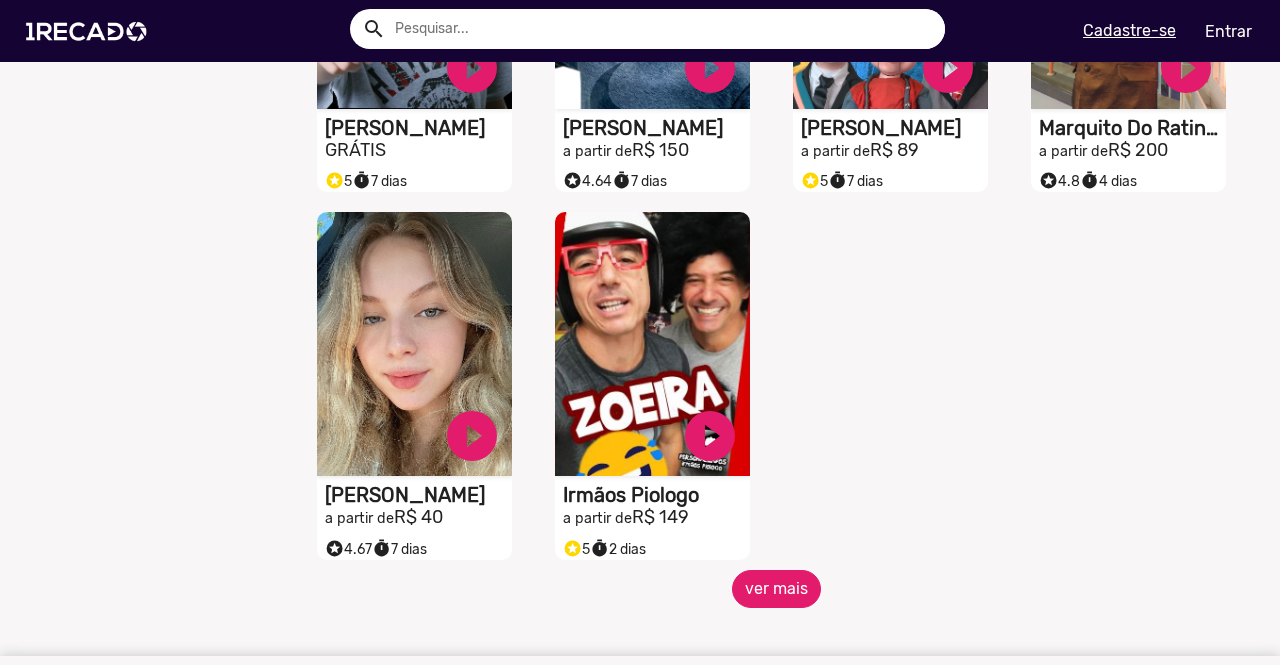 scroll, scrollTop: 4396, scrollLeft: 0, axis: vertical 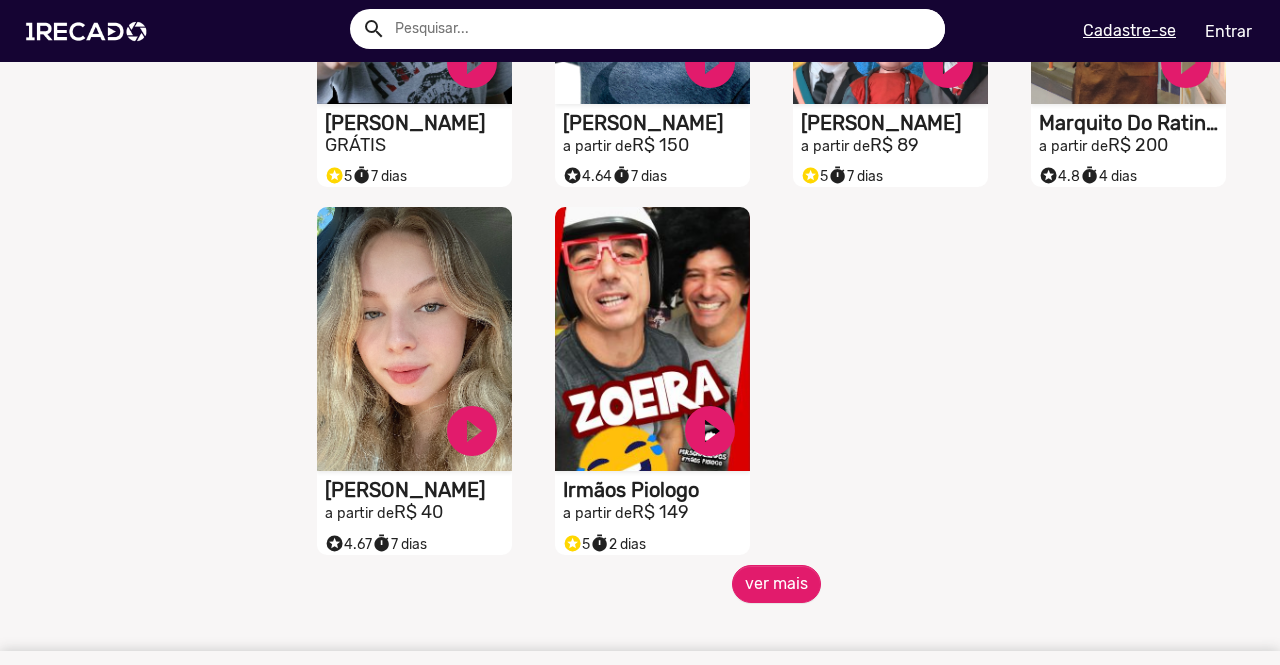 click on "ver mais" 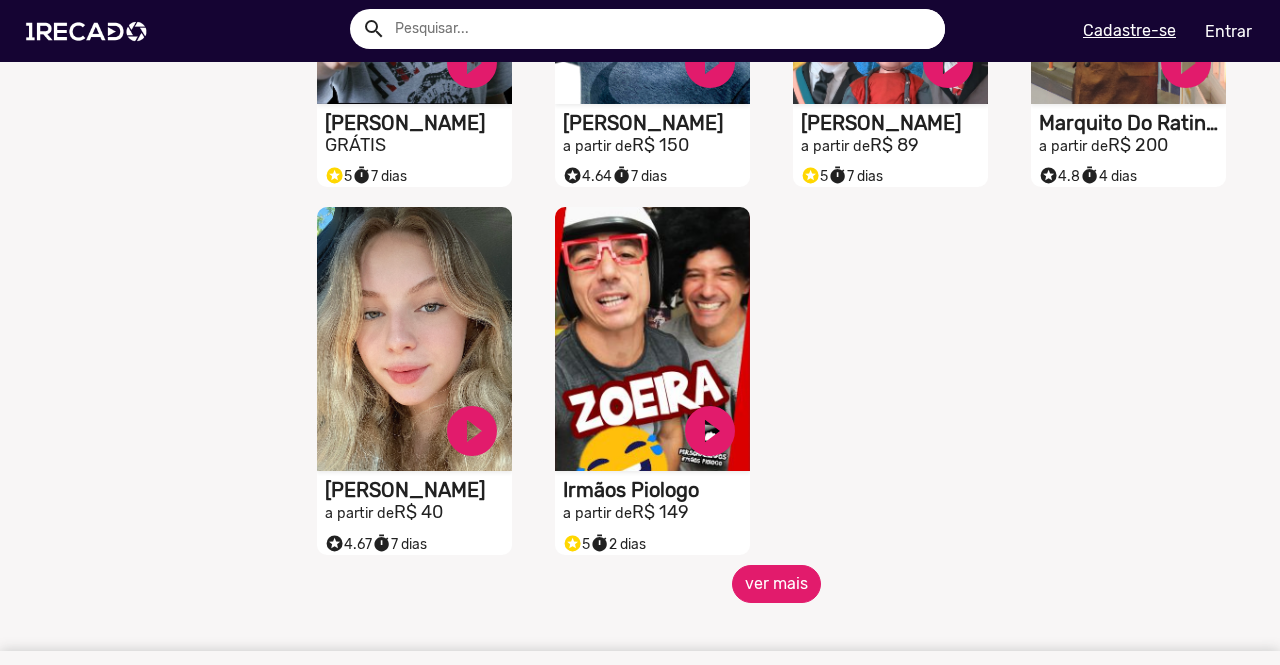 click on "ver mais" 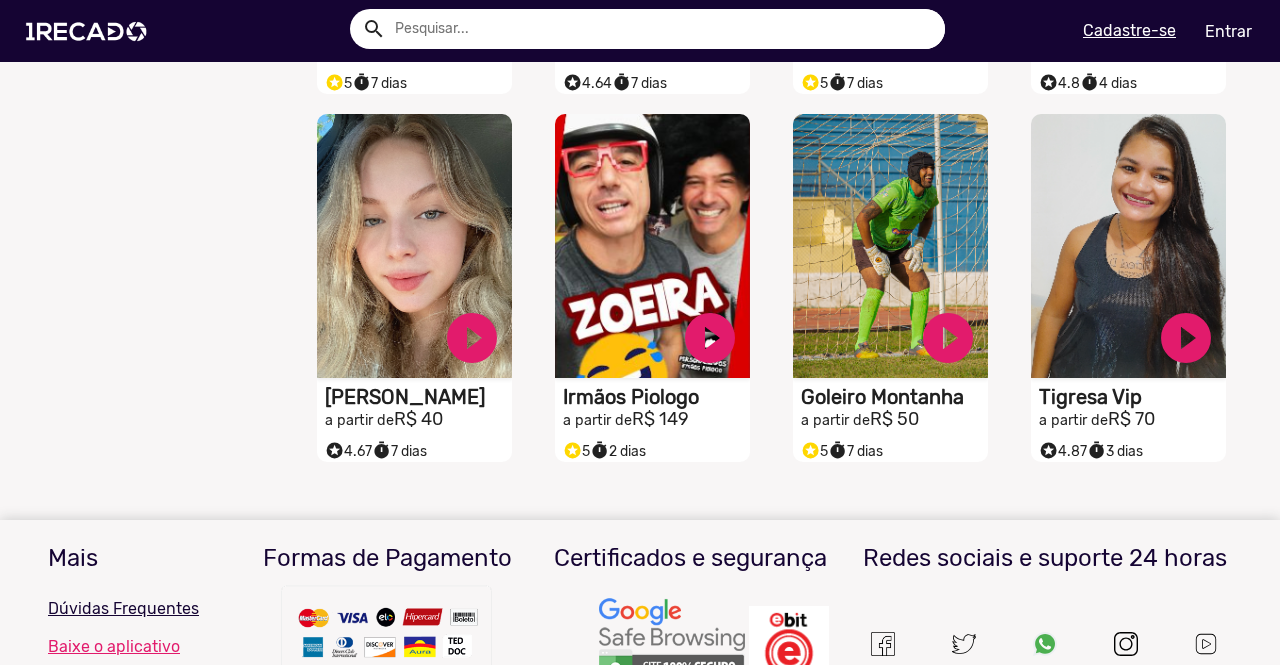 scroll, scrollTop: 4485, scrollLeft: 0, axis: vertical 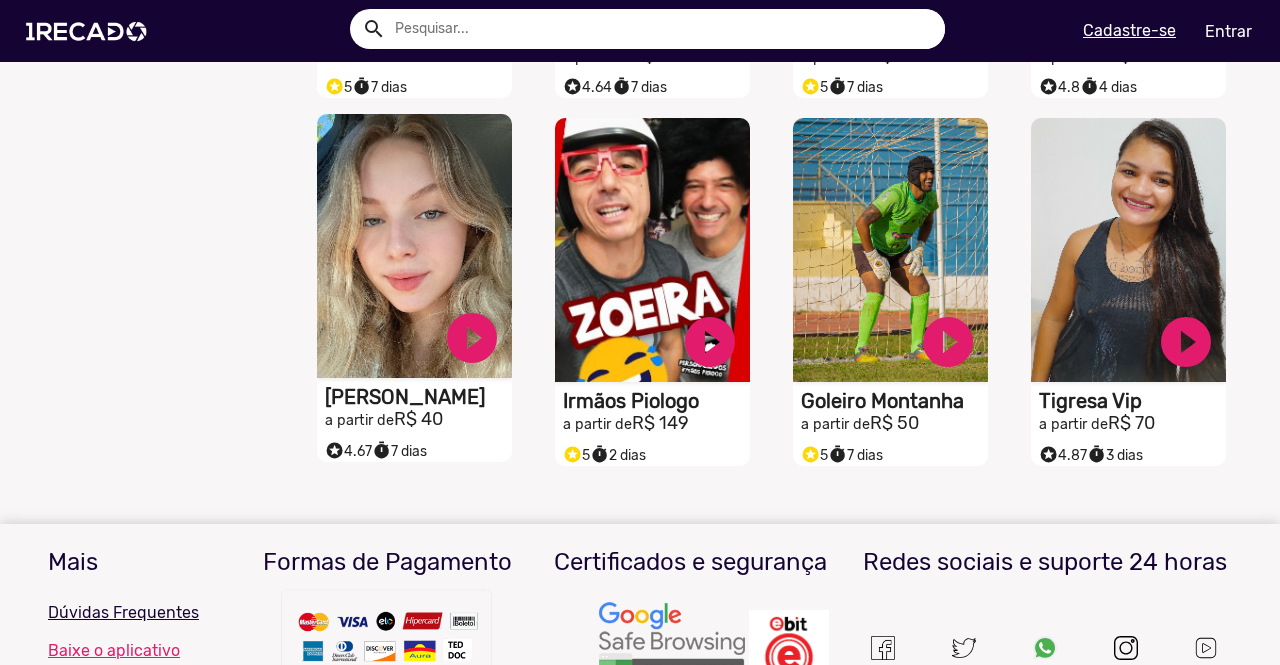 click on "a partir de  R$ 40" at bounding box center [656, -3928] 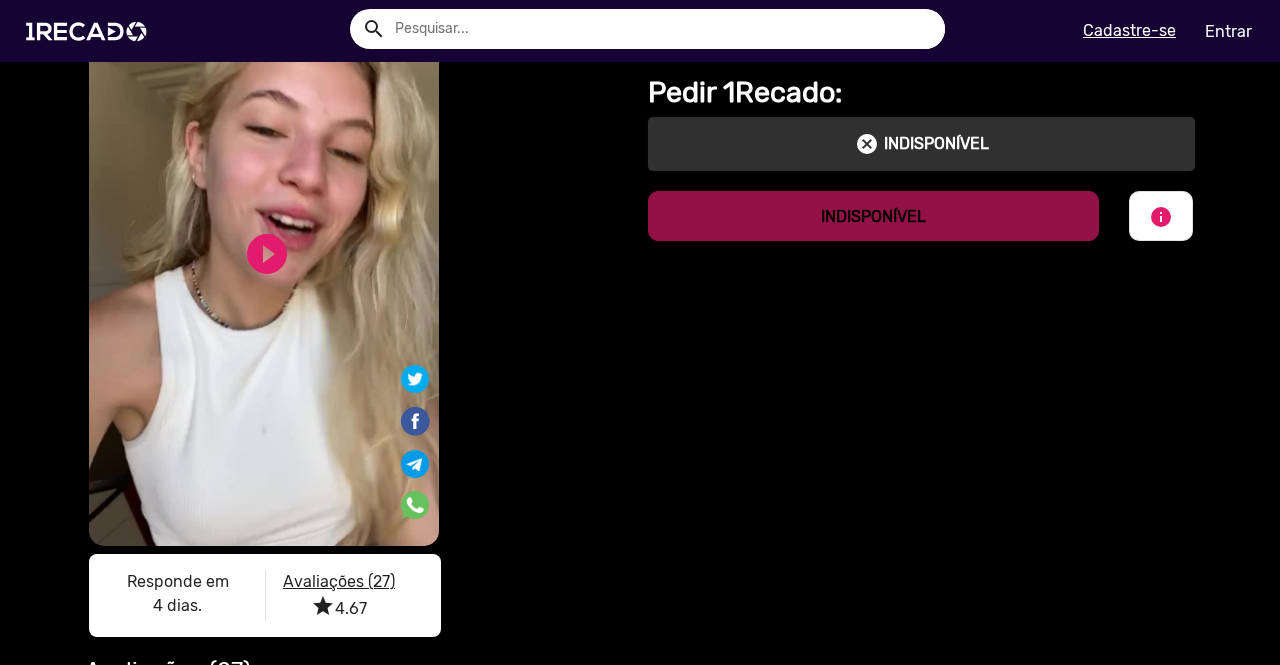 scroll, scrollTop: 167, scrollLeft: 0, axis: vertical 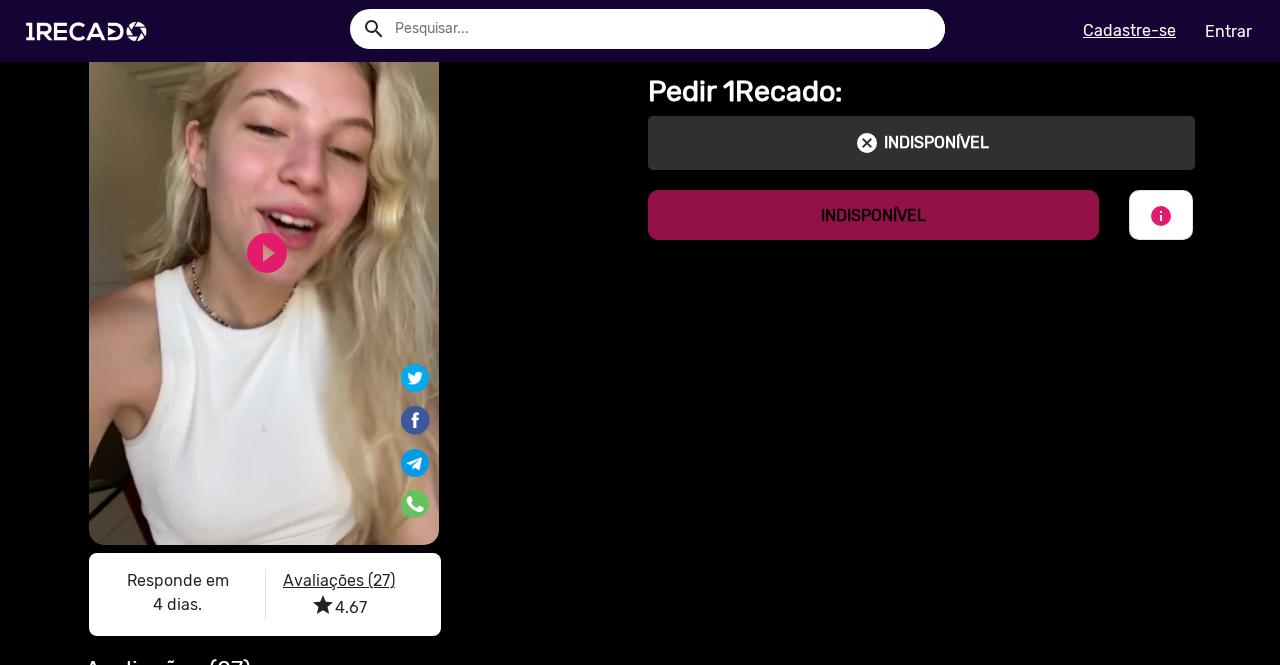 click on "cancel" 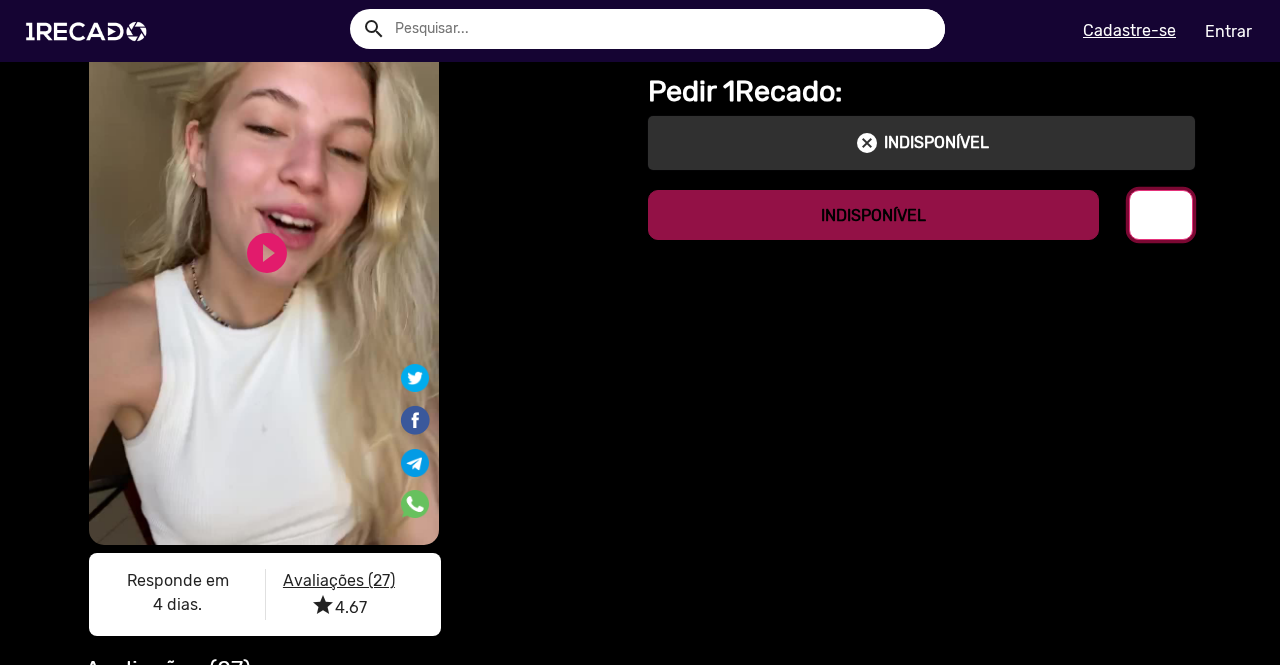 click on "info" at bounding box center (1161, 215) 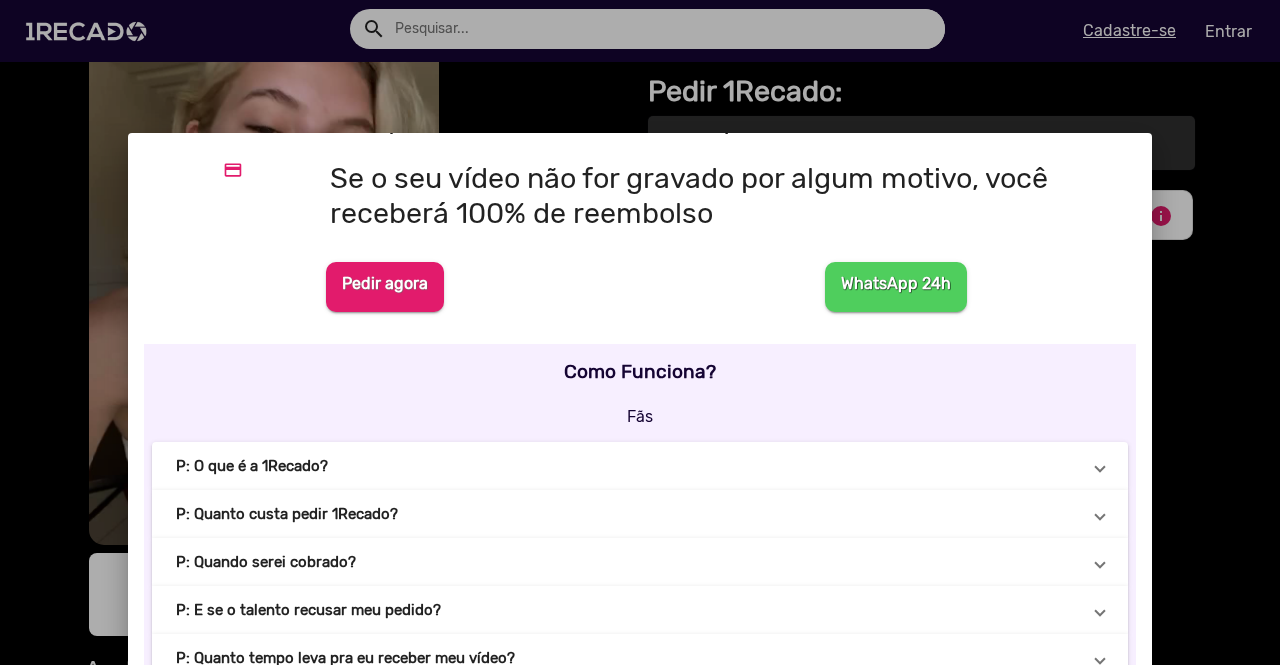 scroll, scrollTop: 392, scrollLeft: 0, axis: vertical 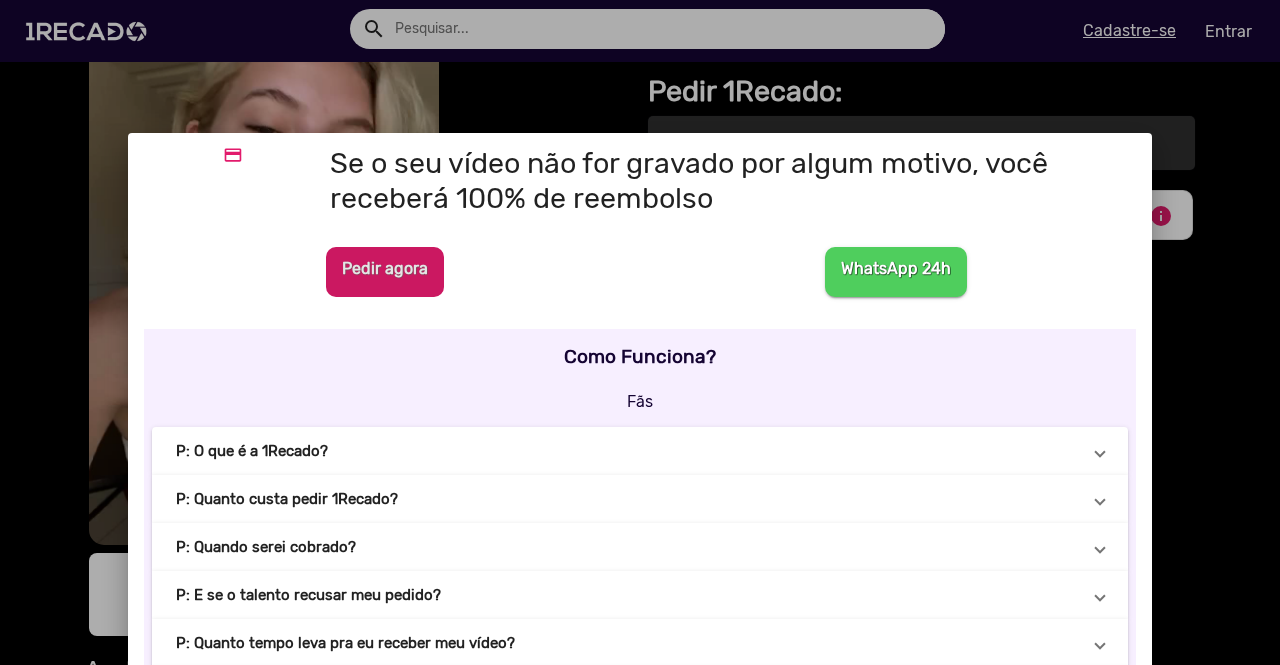 click on "Pedir agora" at bounding box center (385, 272) 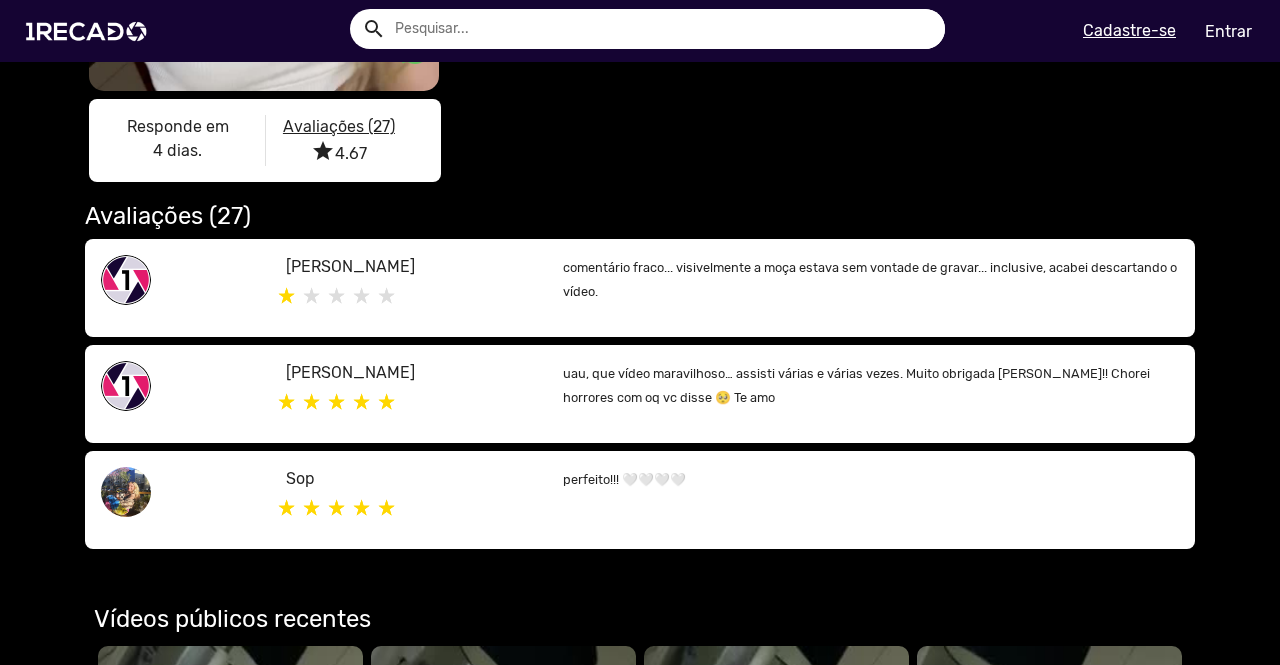 scroll, scrollTop: 622, scrollLeft: 0, axis: vertical 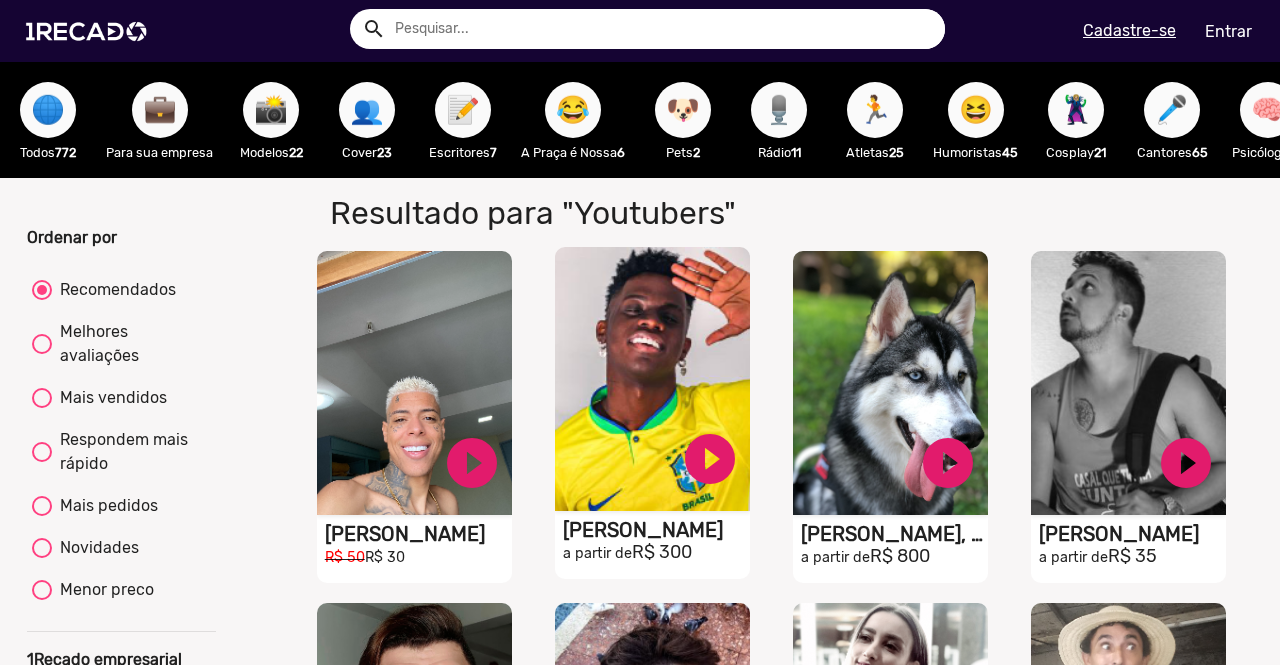 click on "S1RECADO vídeos dedicados para fãs e empresas" at bounding box center [414, 383] 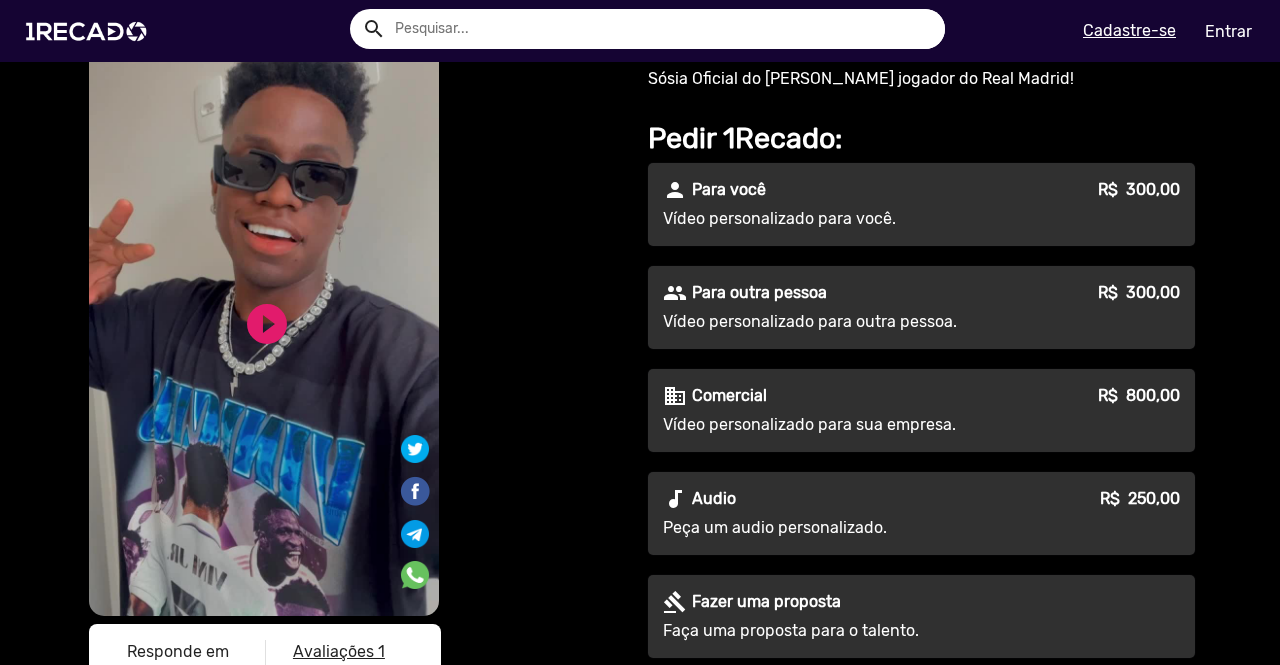 scroll, scrollTop: 78, scrollLeft: 0, axis: vertical 